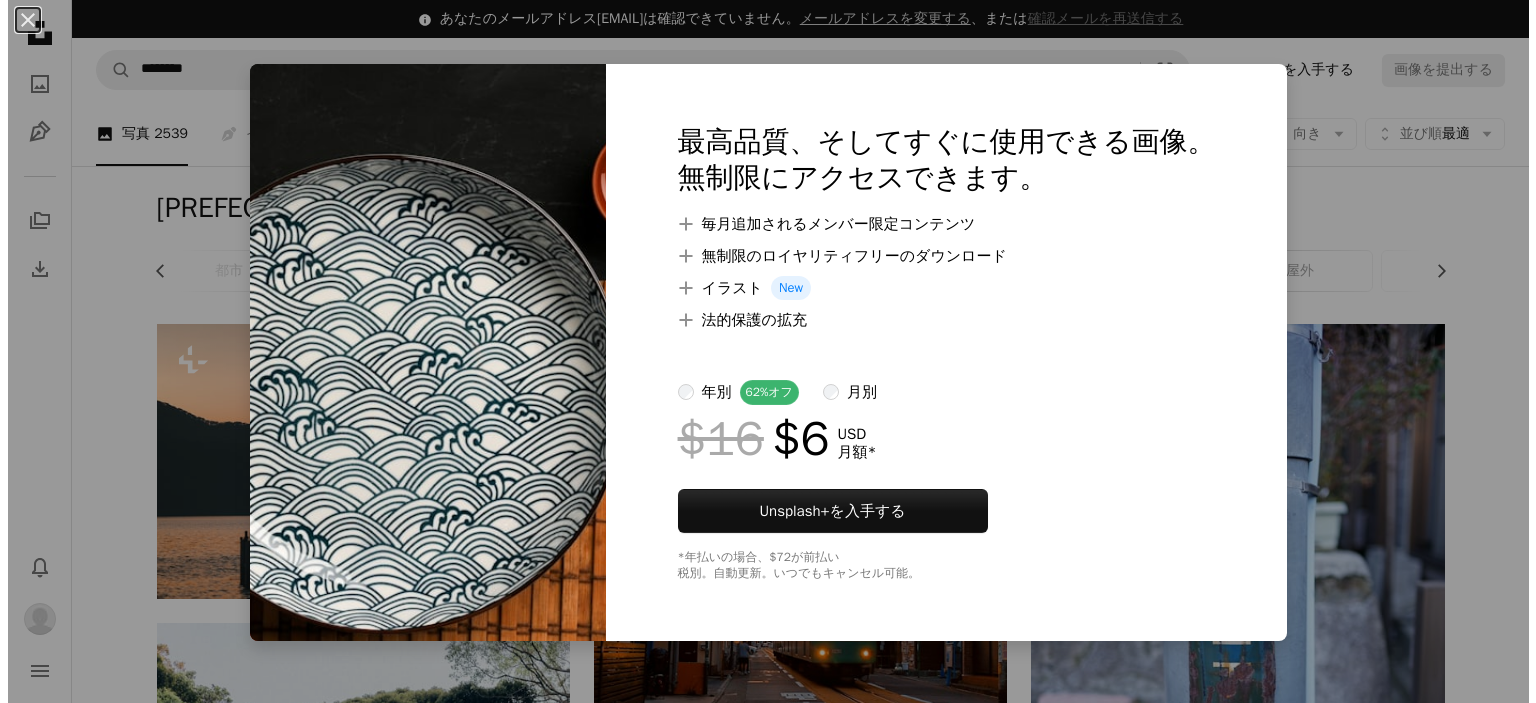 scroll, scrollTop: 12500, scrollLeft: 0, axis: vertical 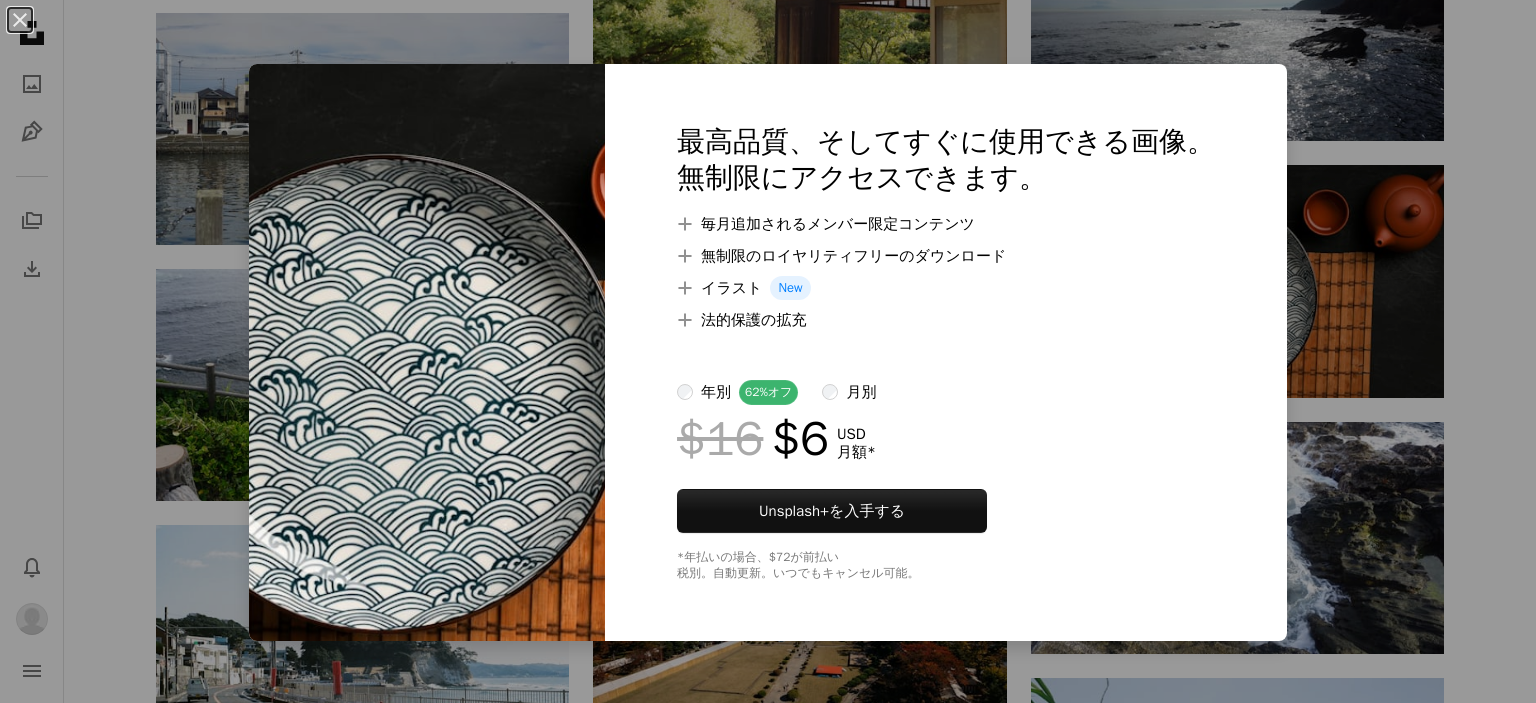 click on "An X shape 最高品質、そしてすぐに使用できる画像。 無制限にアクセスできます。 A plus sign 毎月追加されるメンバー限定コンテンツ A plus sign 無制限のロイヤリティフリーのダウンロード A plus sign イラスト  New A plus sign 法的保護の拡充 年別 62% オフ 月別 $16   $6 USD 月額 * Unsplash+ を入手する *年払いの場合、 $72 が前払い 税別。自動更新。いつでもキャンセル可能。" at bounding box center [768, 351] 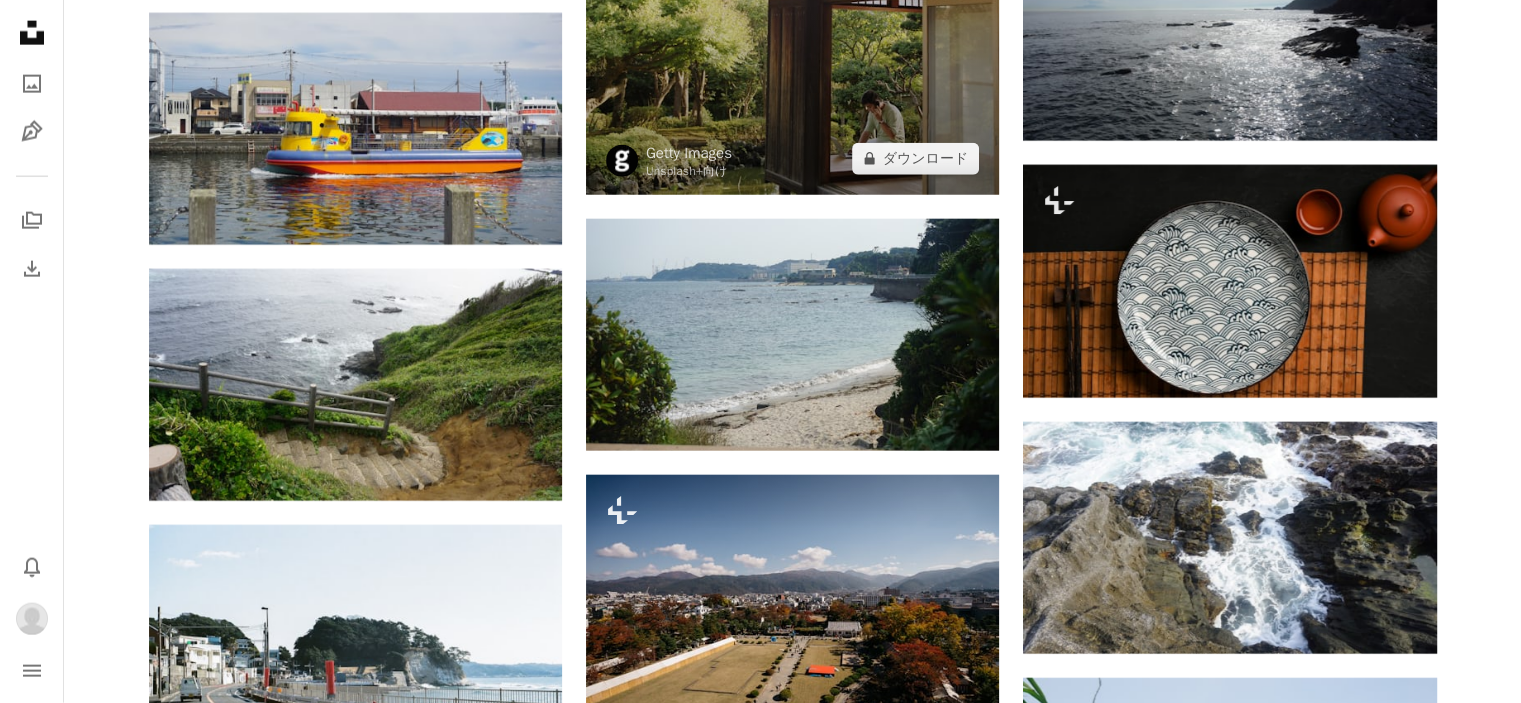 click at bounding box center (792, -61) 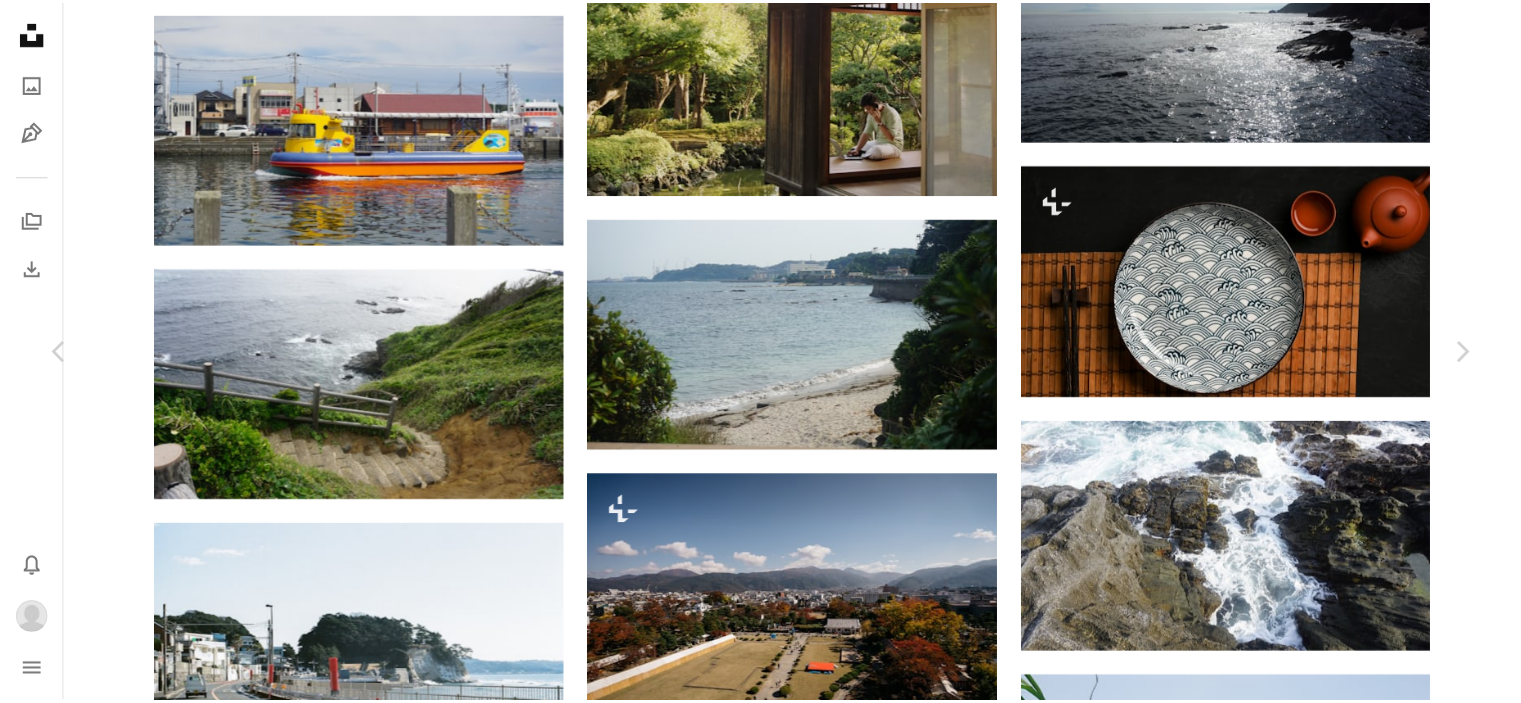 scroll, scrollTop: 0, scrollLeft: 0, axis: both 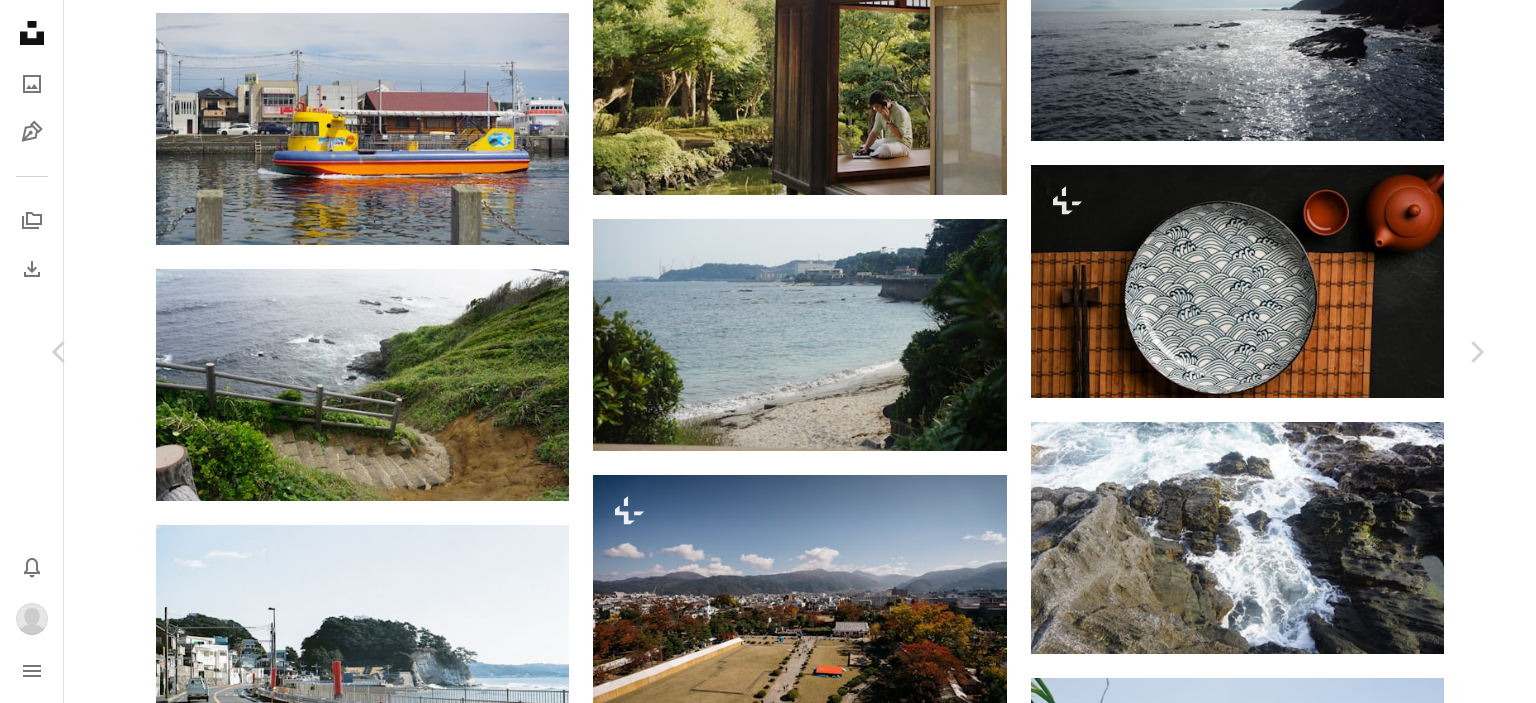 click on "[FIRST] [LAST]" at bounding box center (768, 4221) 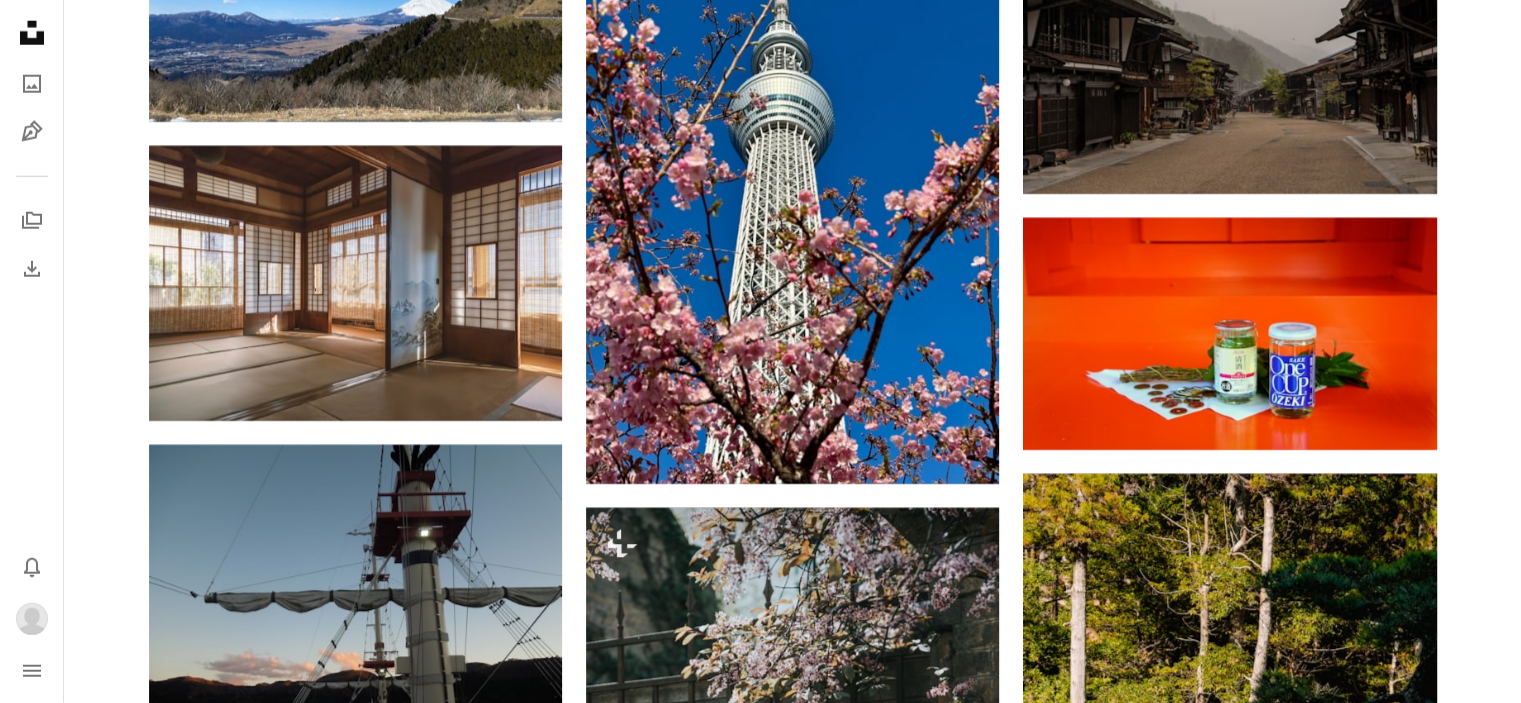 scroll, scrollTop: 20800, scrollLeft: 0, axis: vertical 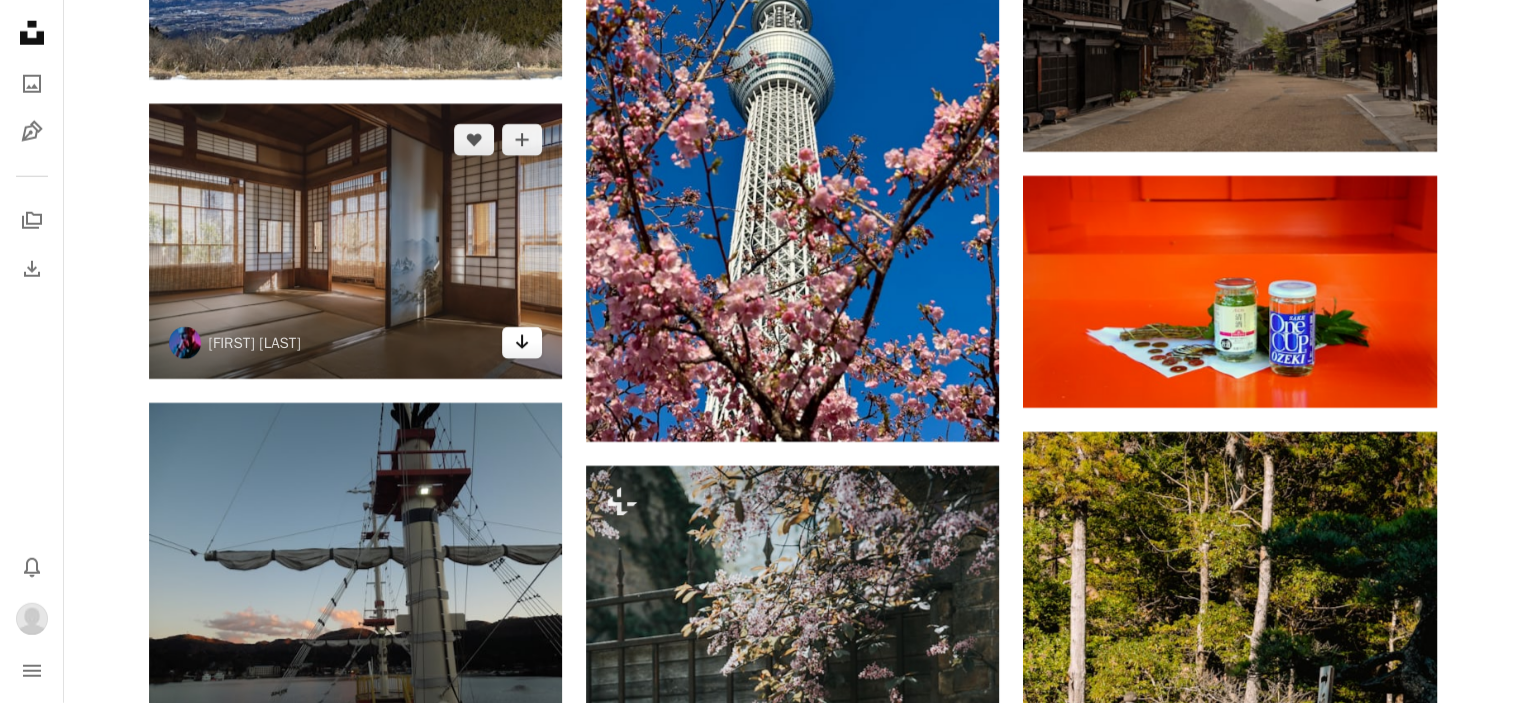 click on "Arrow pointing down" 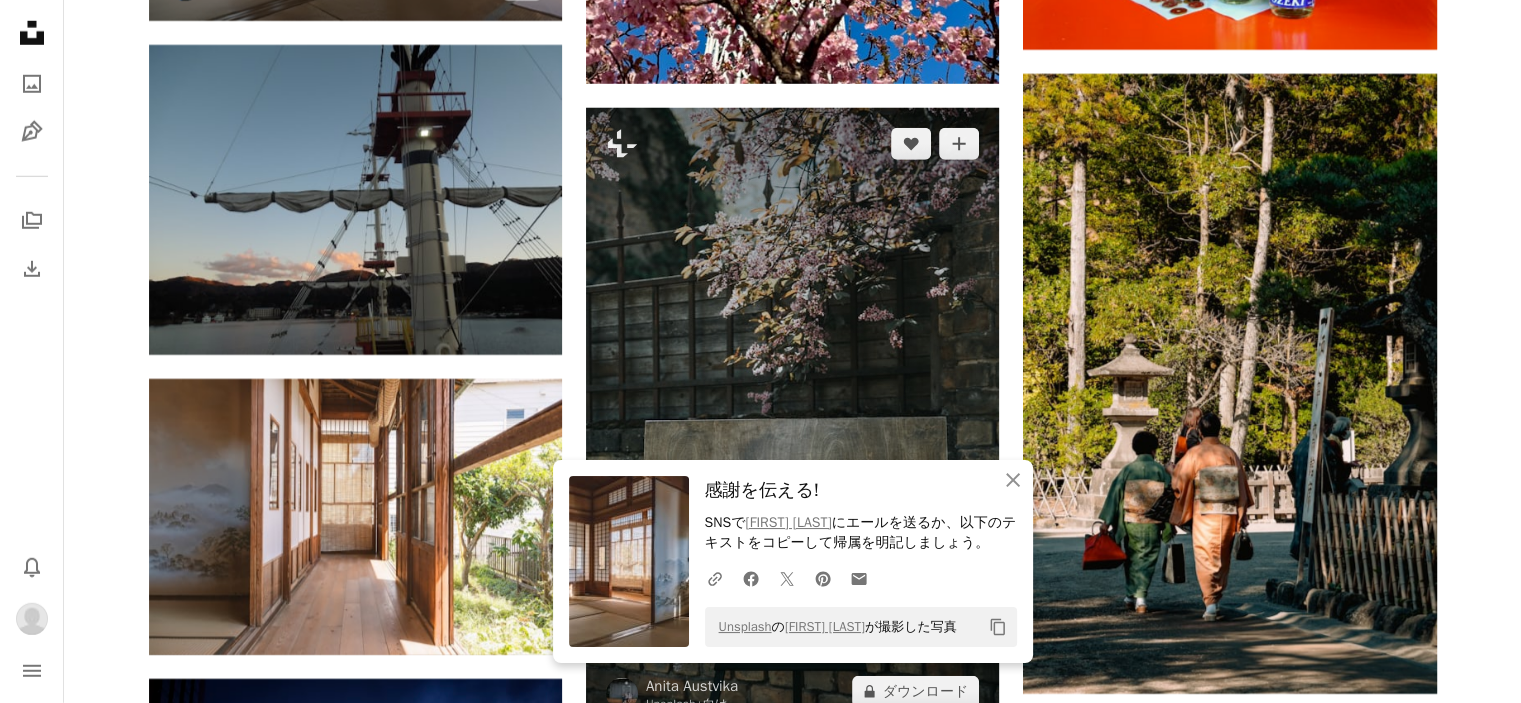 scroll, scrollTop: 21200, scrollLeft: 0, axis: vertical 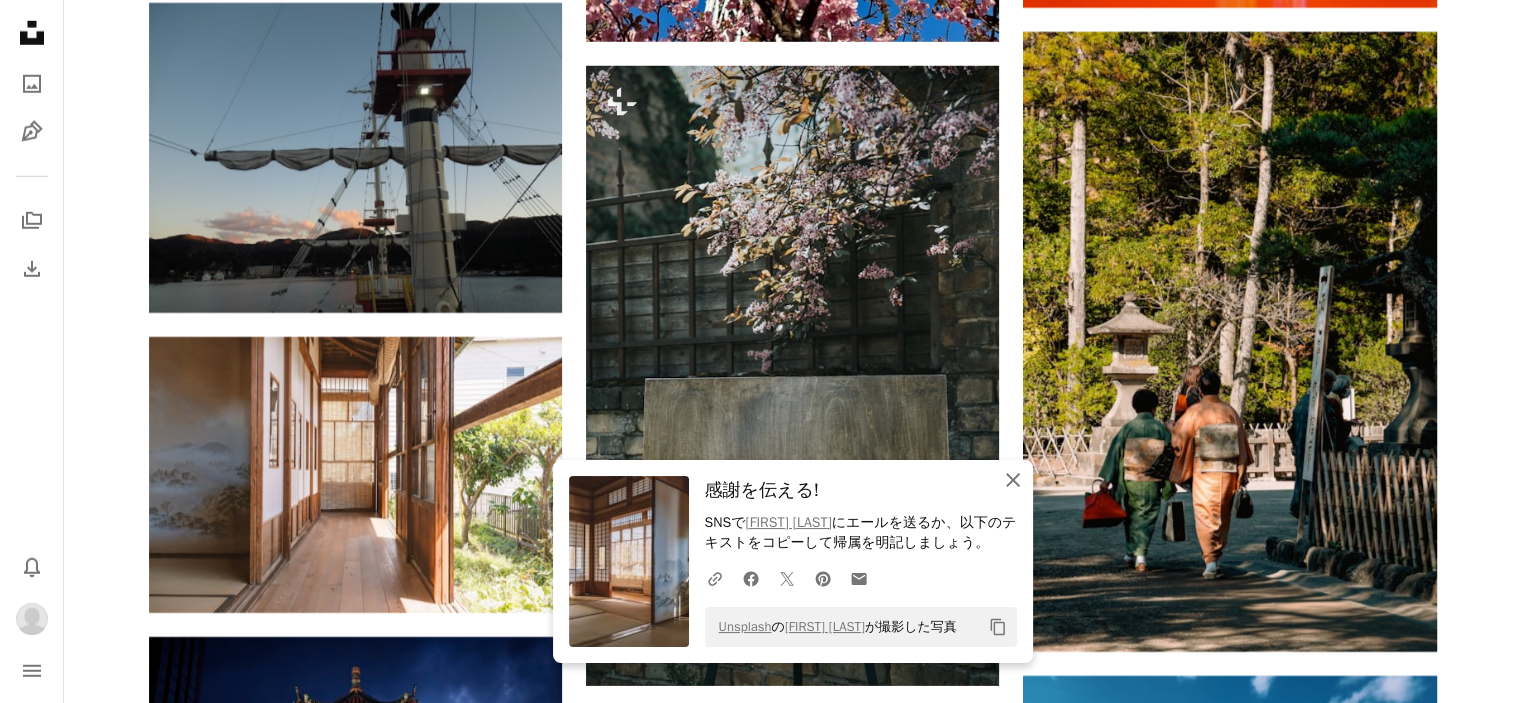 click 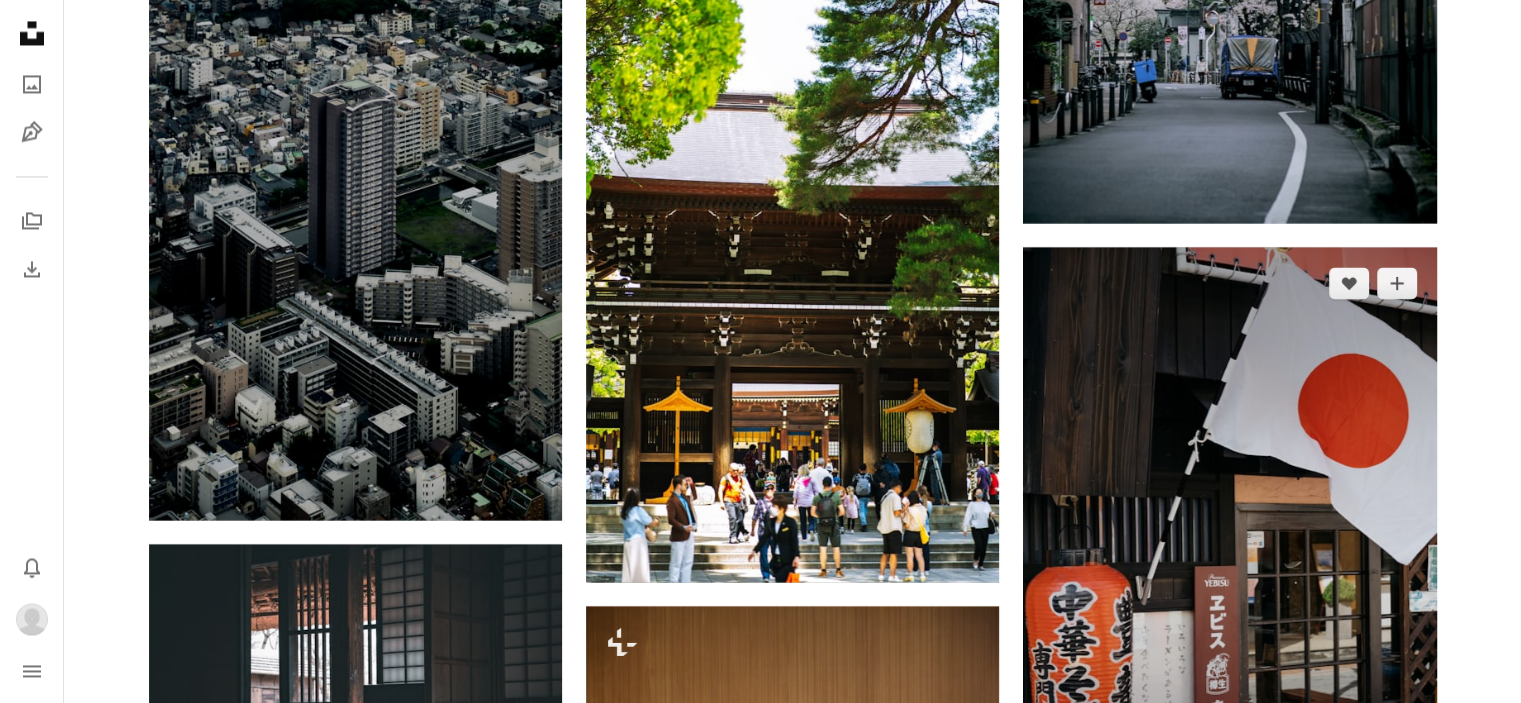 scroll, scrollTop: 64400, scrollLeft: 0, axis: vertical 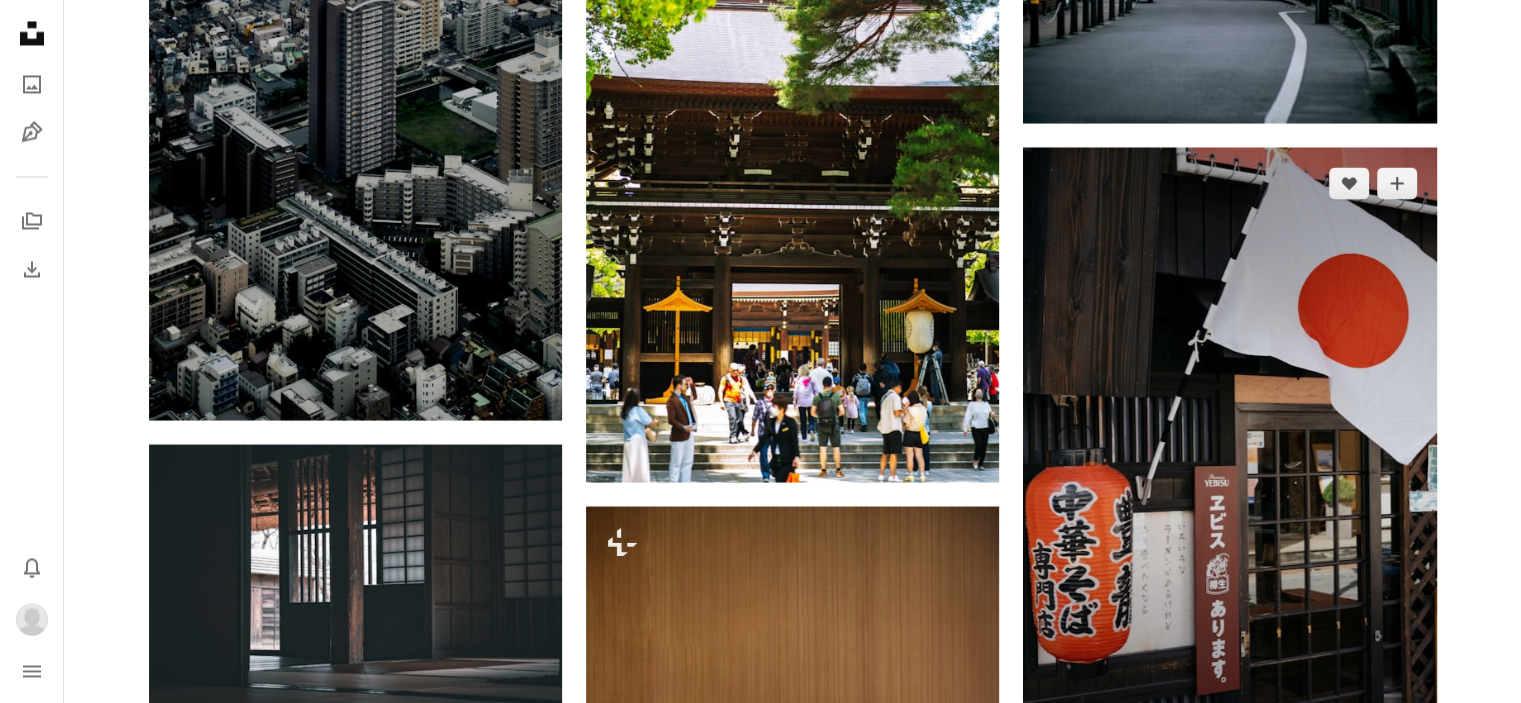 drag, startPoint x: 1230, startPoint y: 461, endPoint x: 1161, endPoint y: 402, distance: 90.78546 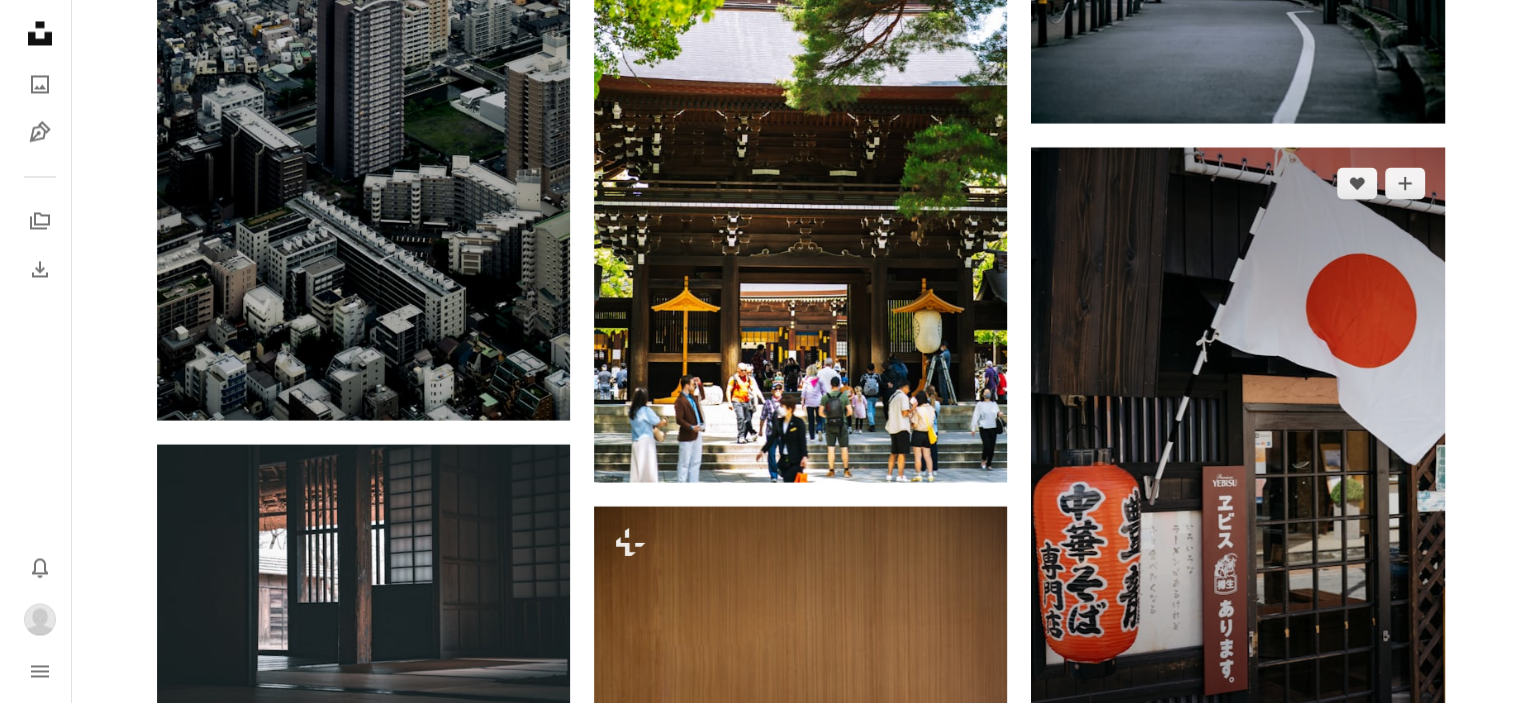 scroll, scrollTop: 64600, scrollLeft: 0, axis: vertical 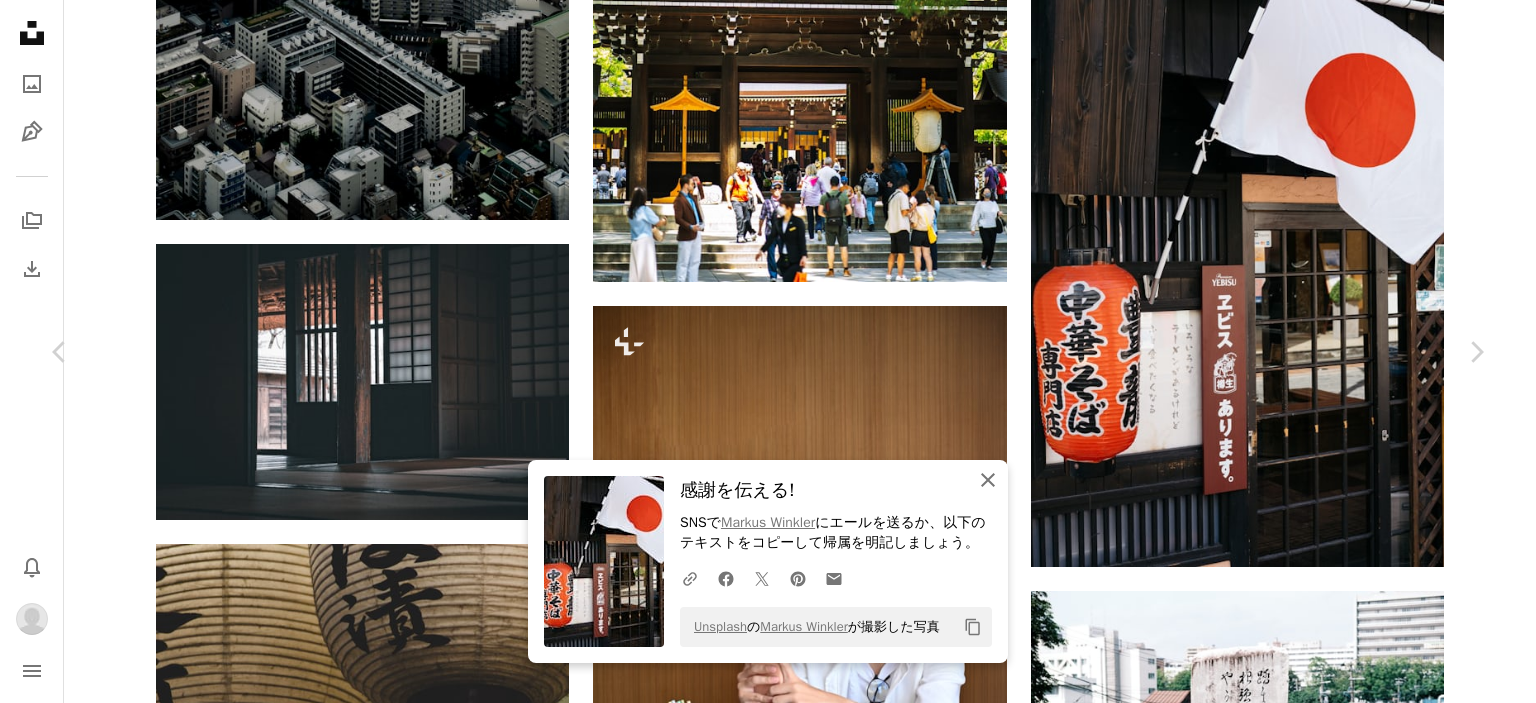 click on "An X shape" 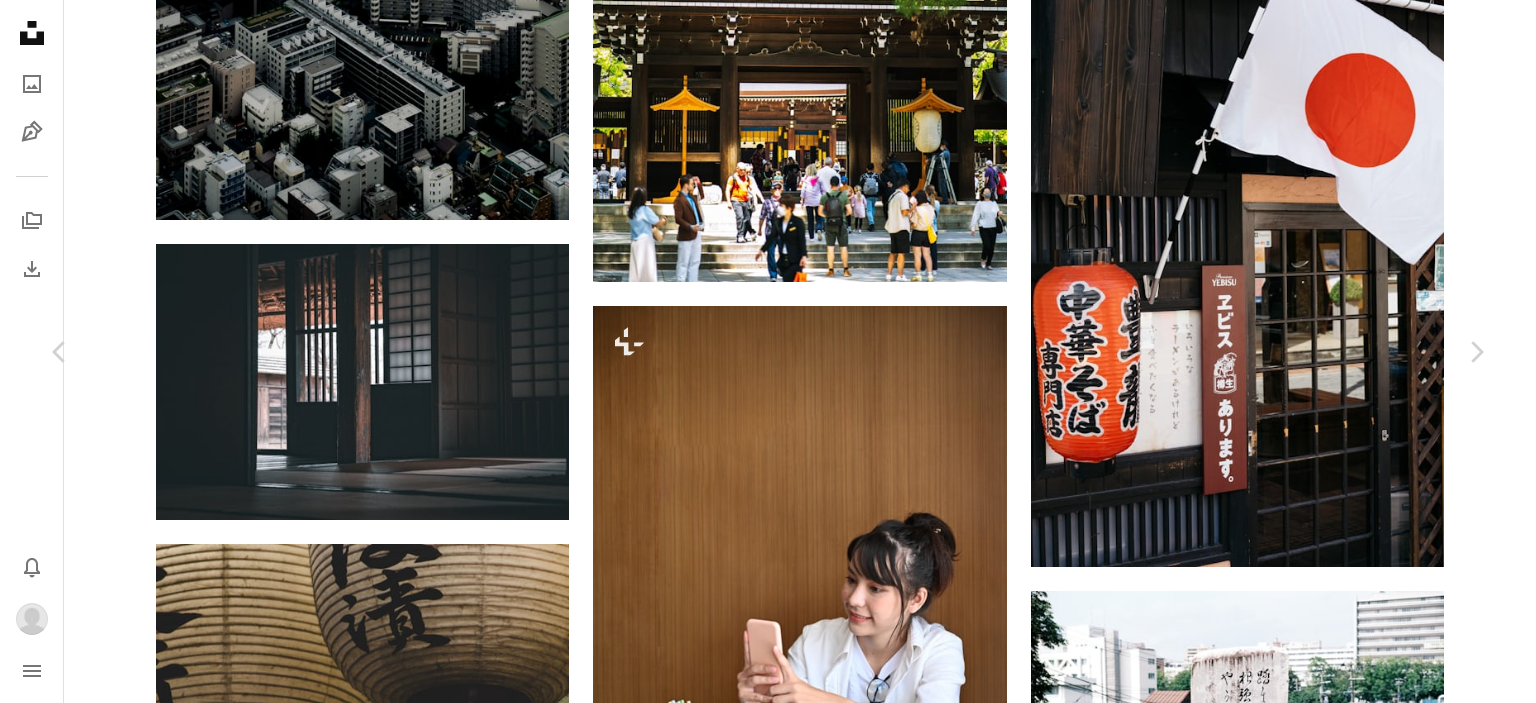 click on "[FIRST] [LAST]" at bounding box center [768, 25081] 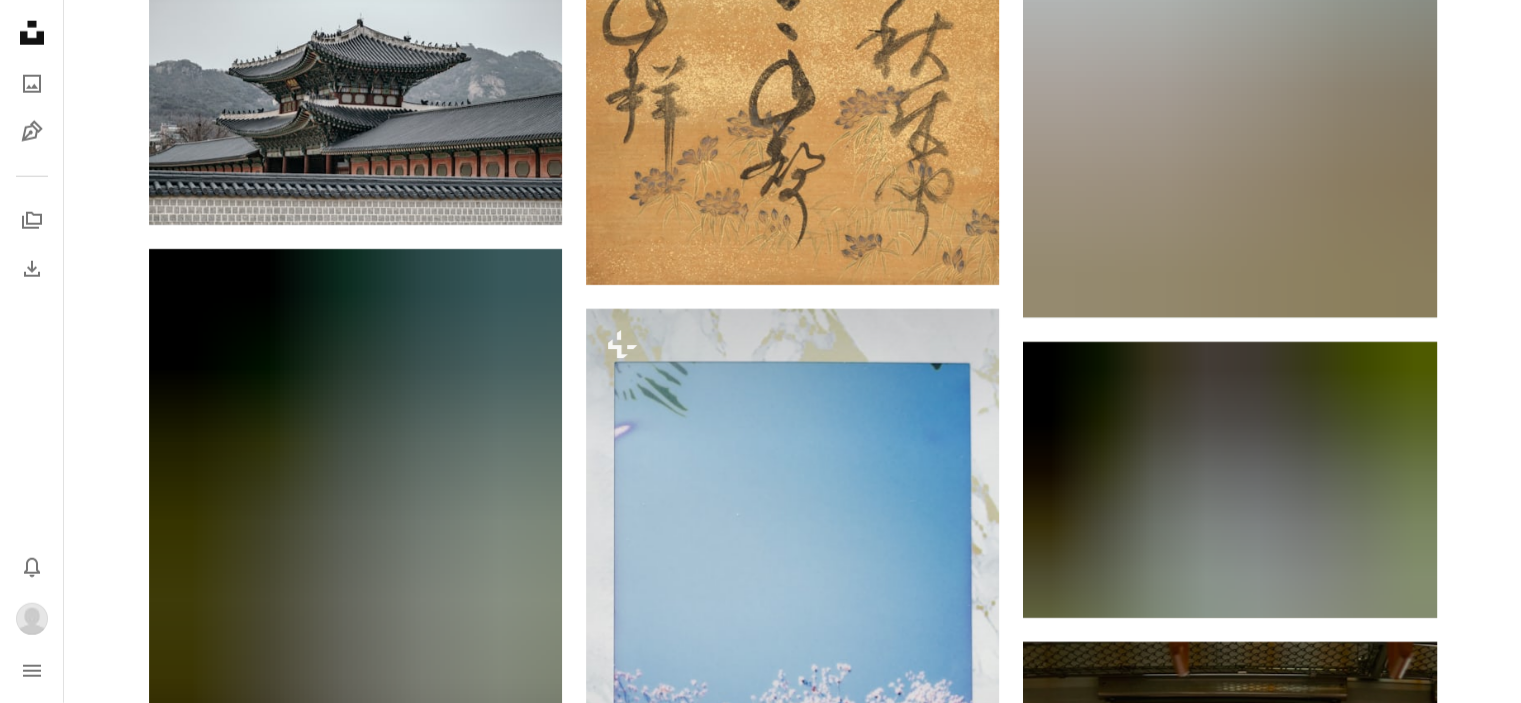 scroll, scrollTop: 58100, scrollLeft: 0, axis: vertical 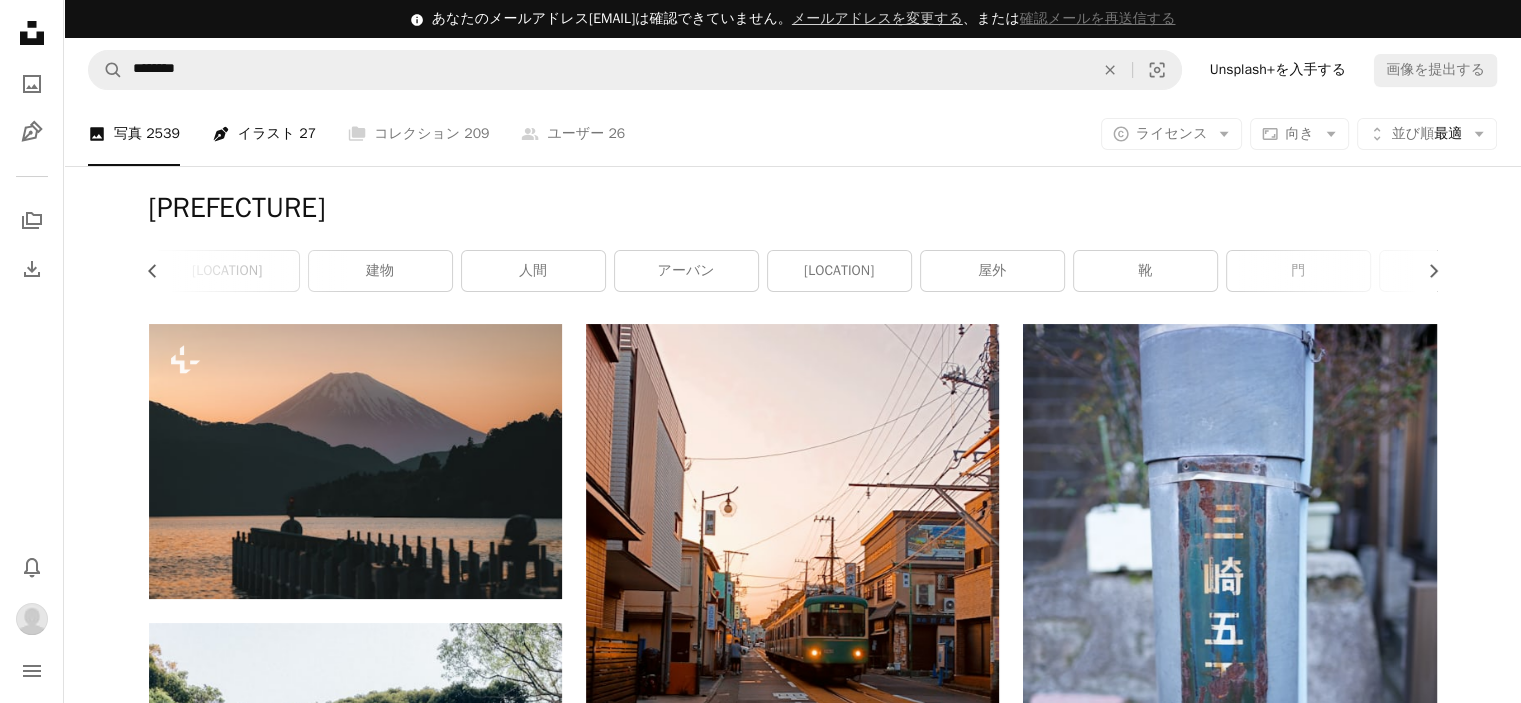 click on "Pen Tool イラスト   27" at bounding box center (264, 134) 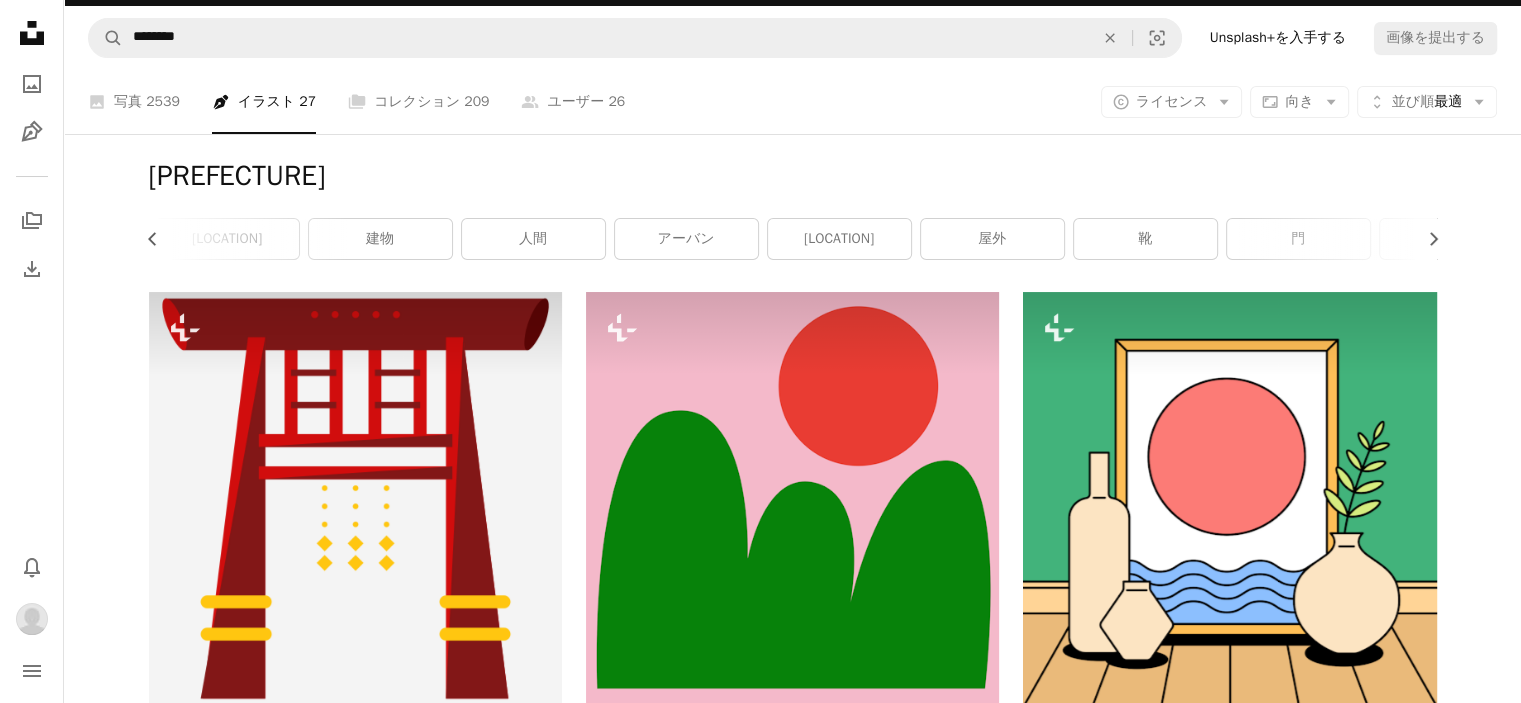scroll, scrollTop: 0, scrollLeft: 0, axis: both 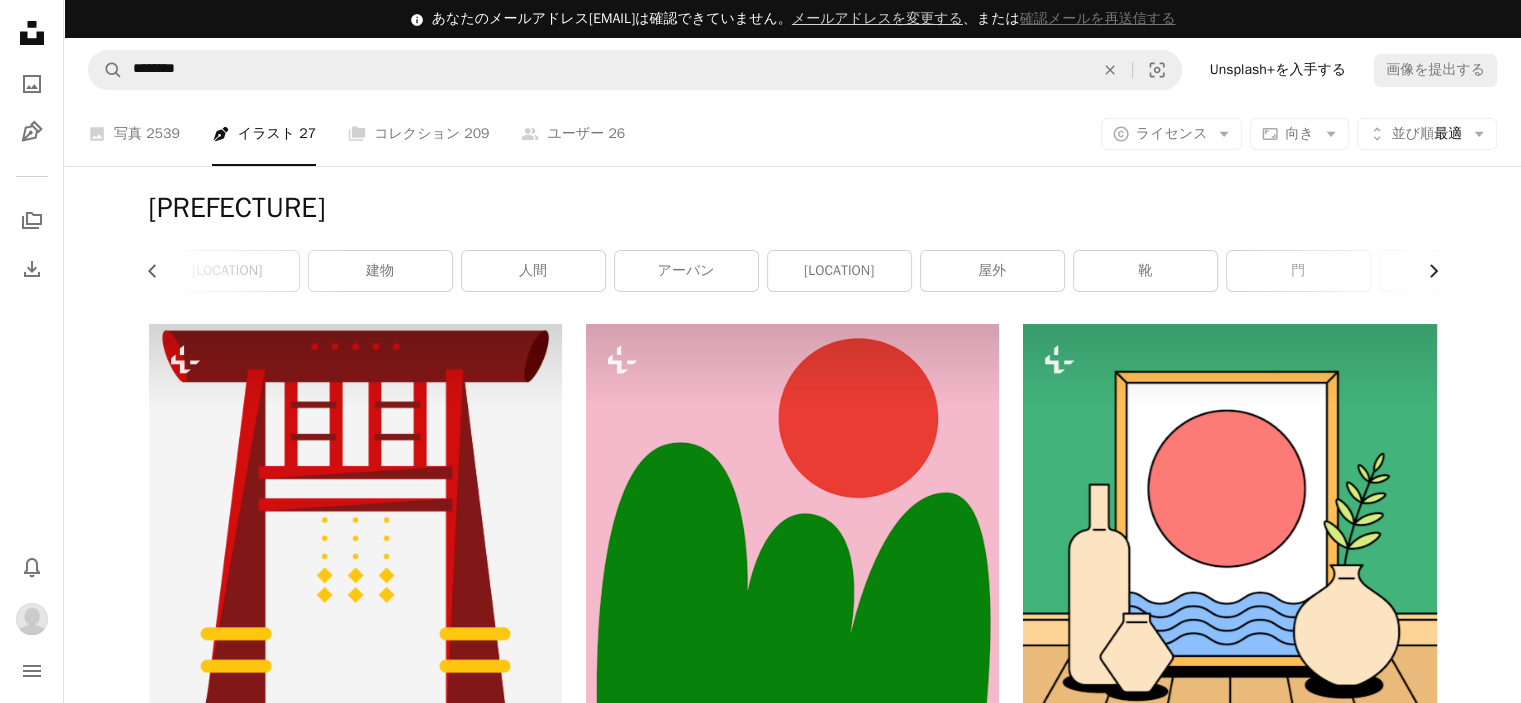 click on "Chevron right" 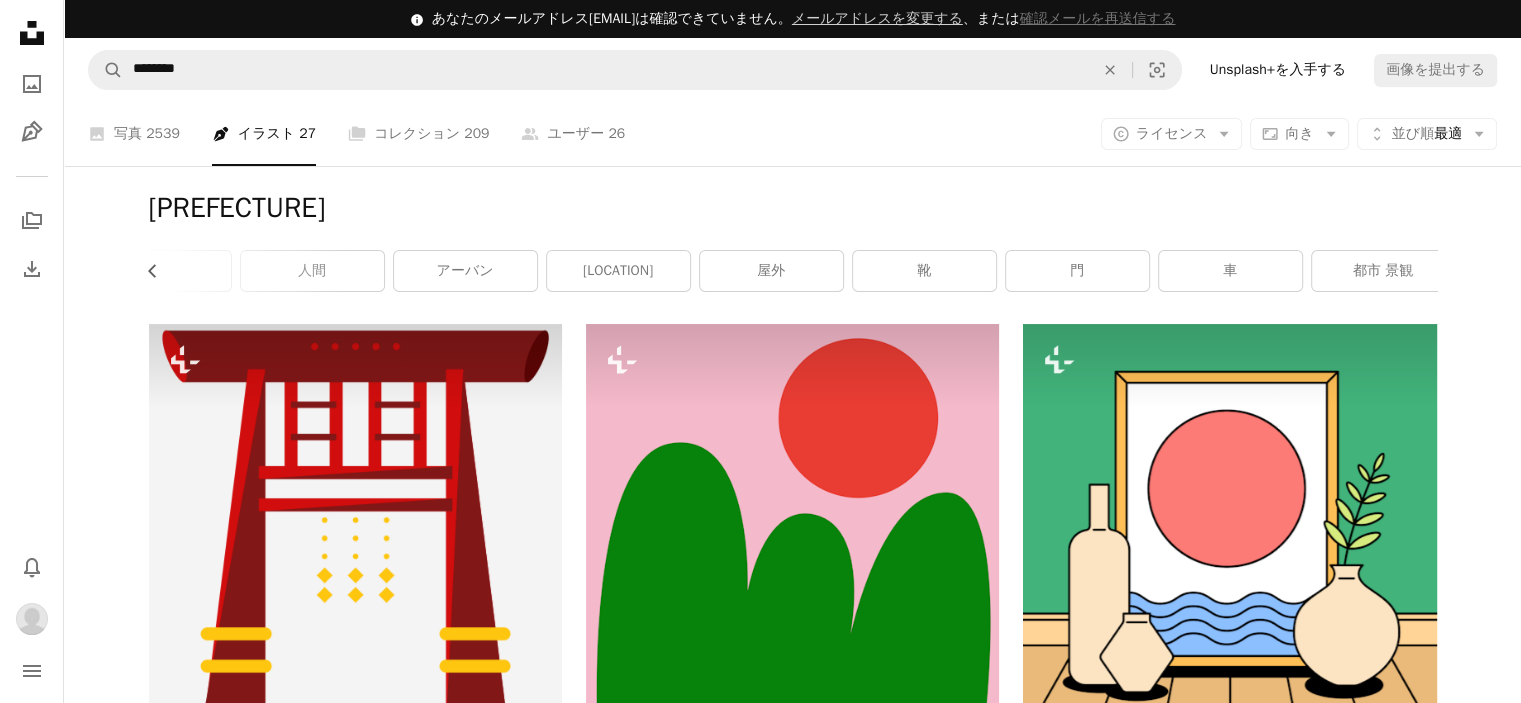 scroll, scrollTop: 0, scrollLeft: 540, axis: horizontal 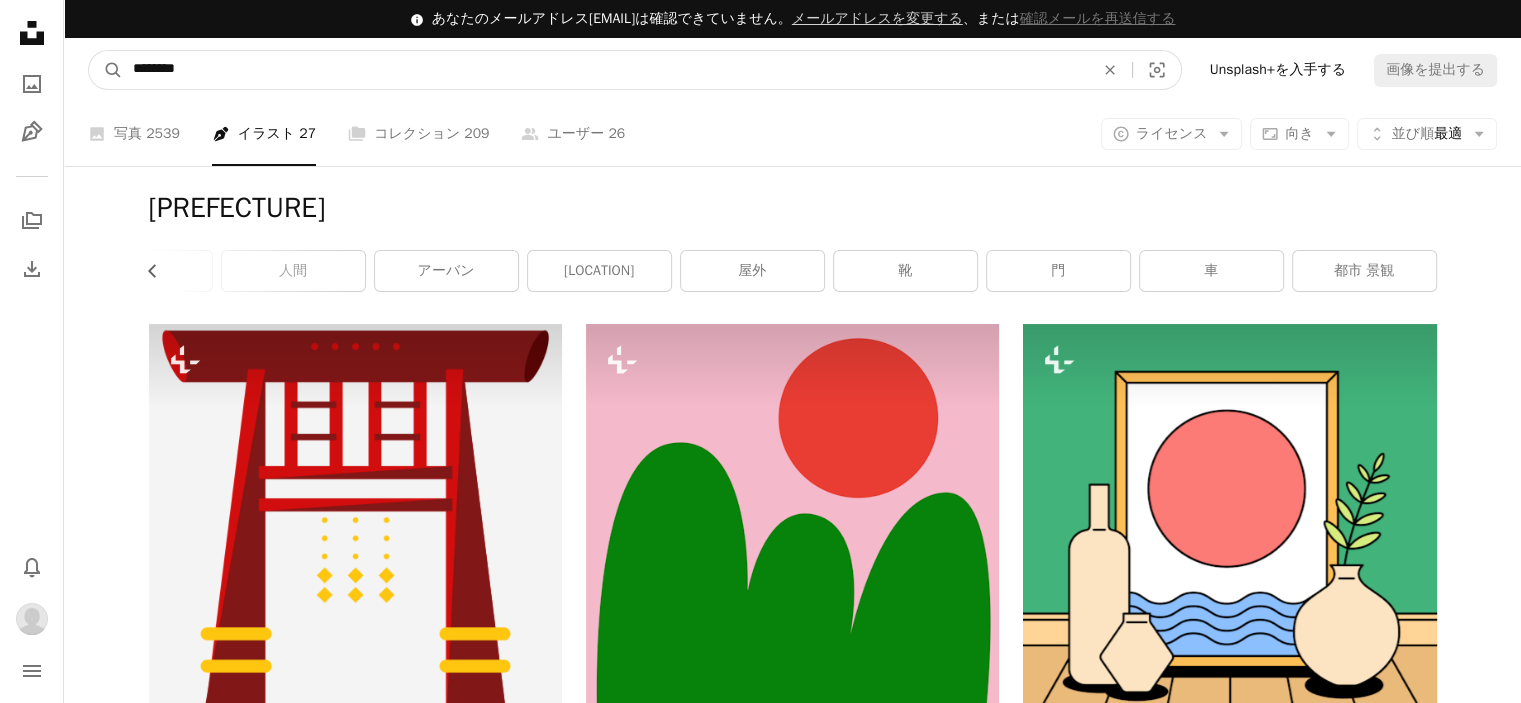 click on "********" at bounding box center (605, 70) 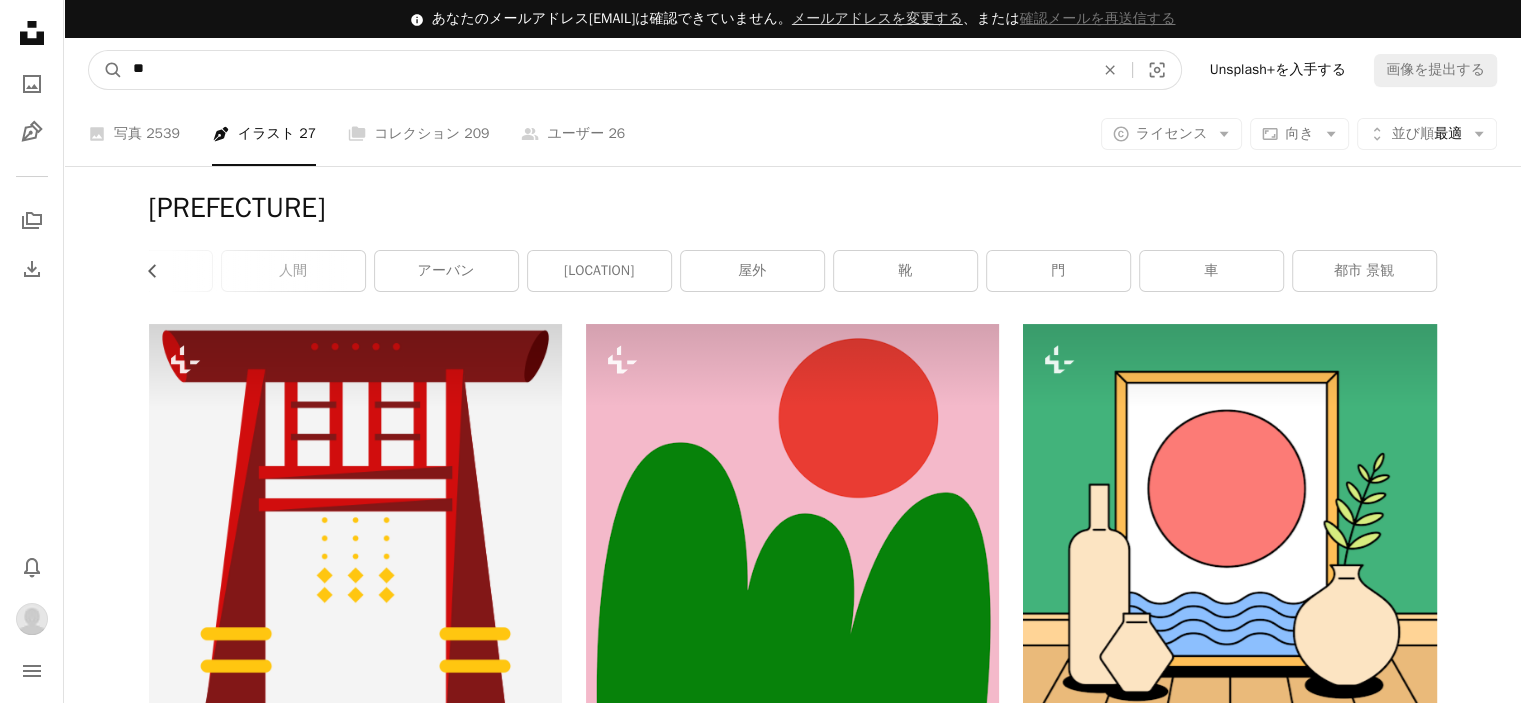 type on "*" 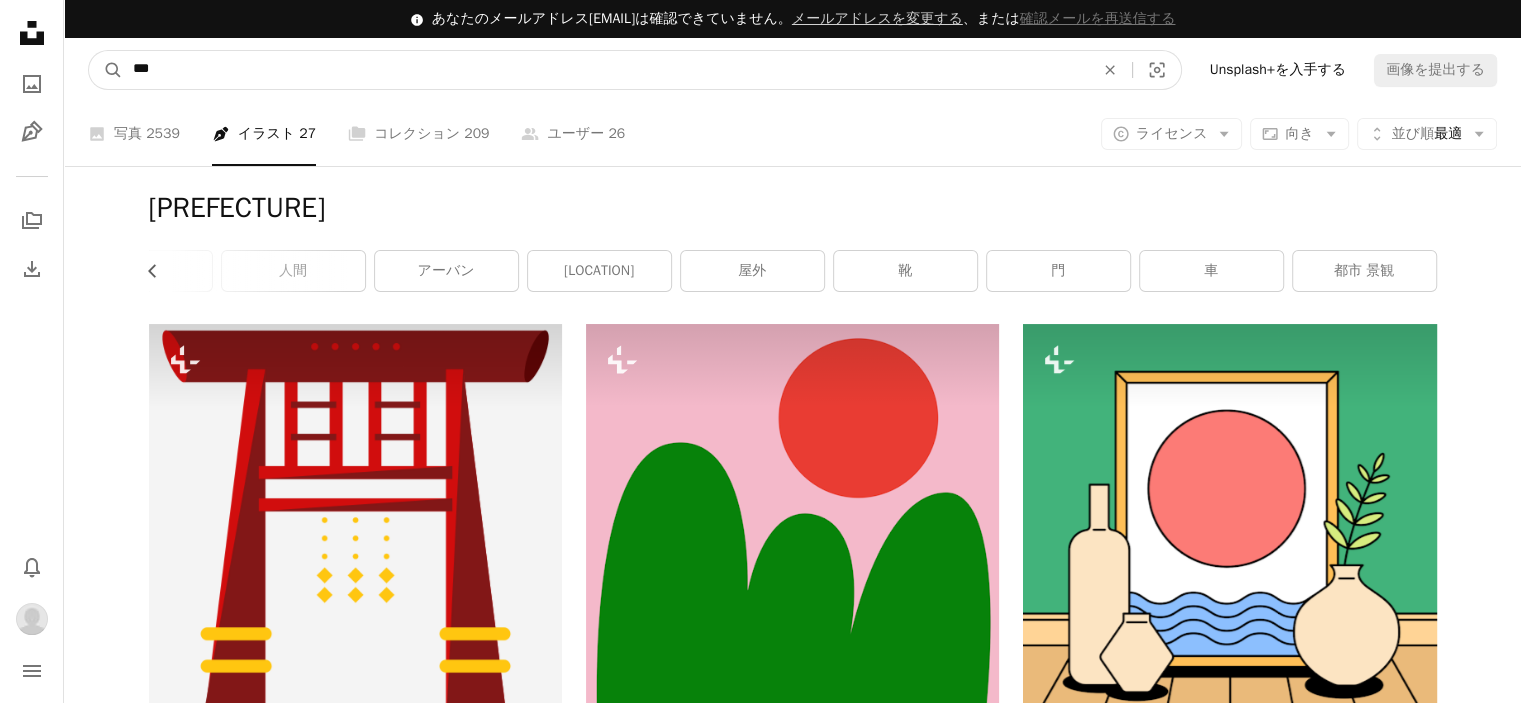 type on "***" 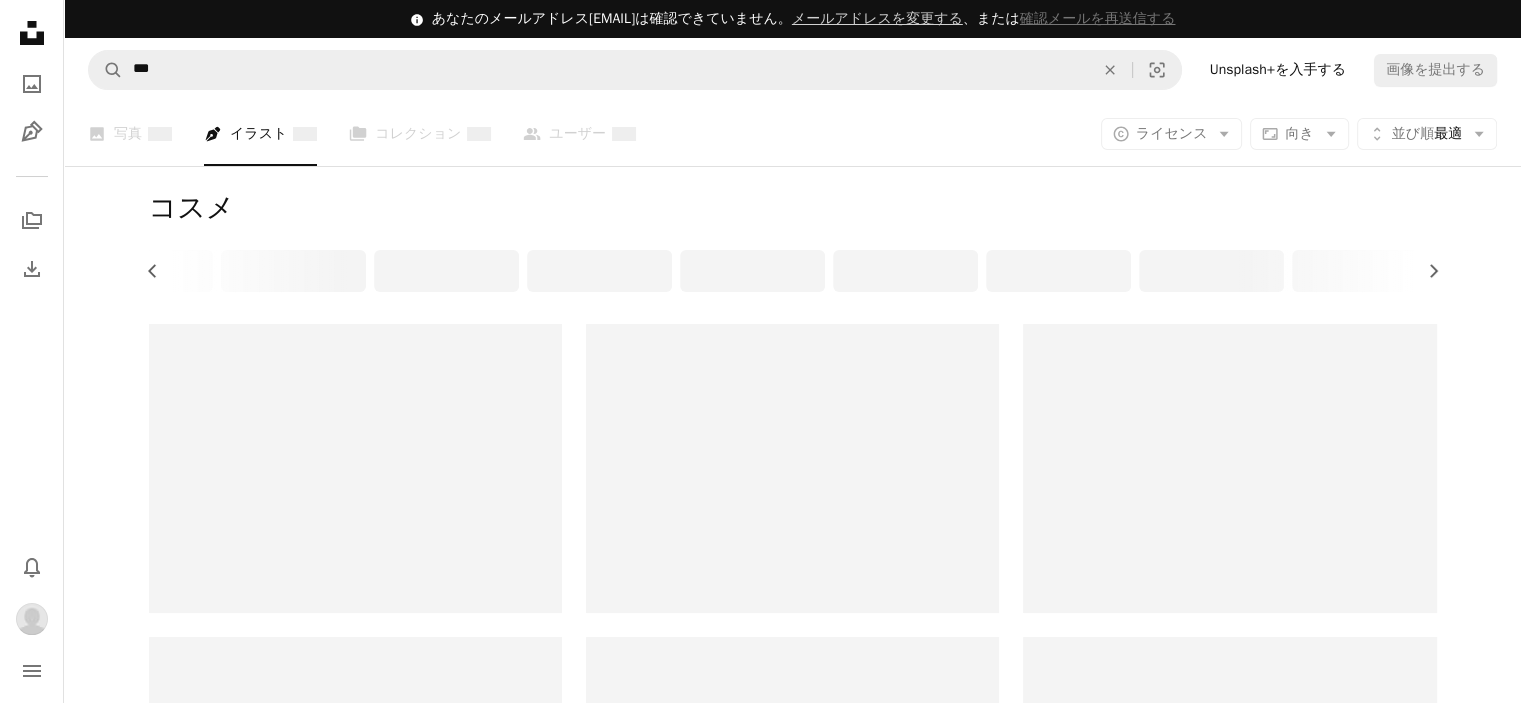 scroll, scrollTop: 0, scrollLeft: 387, axis: horizontal 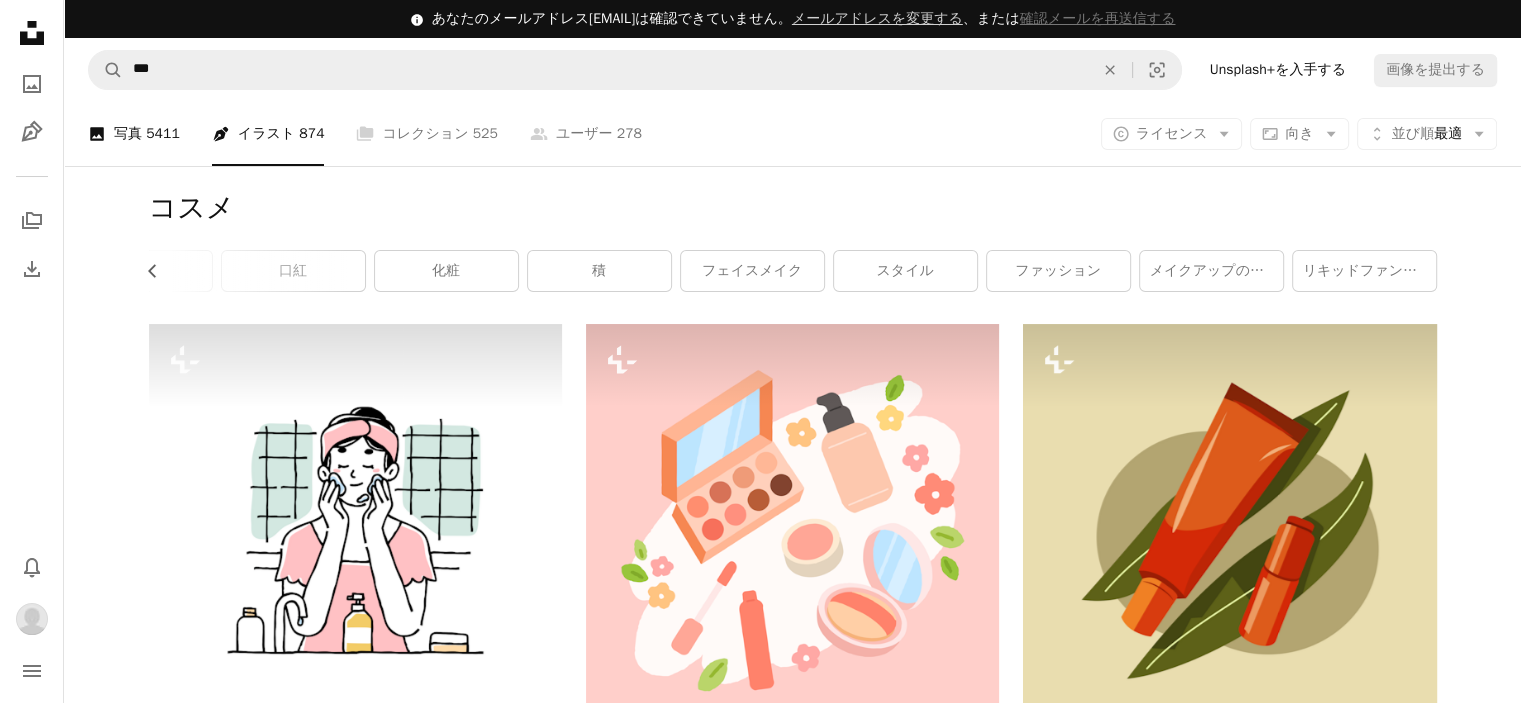 click on "5411" at bounding box center [163, 134] 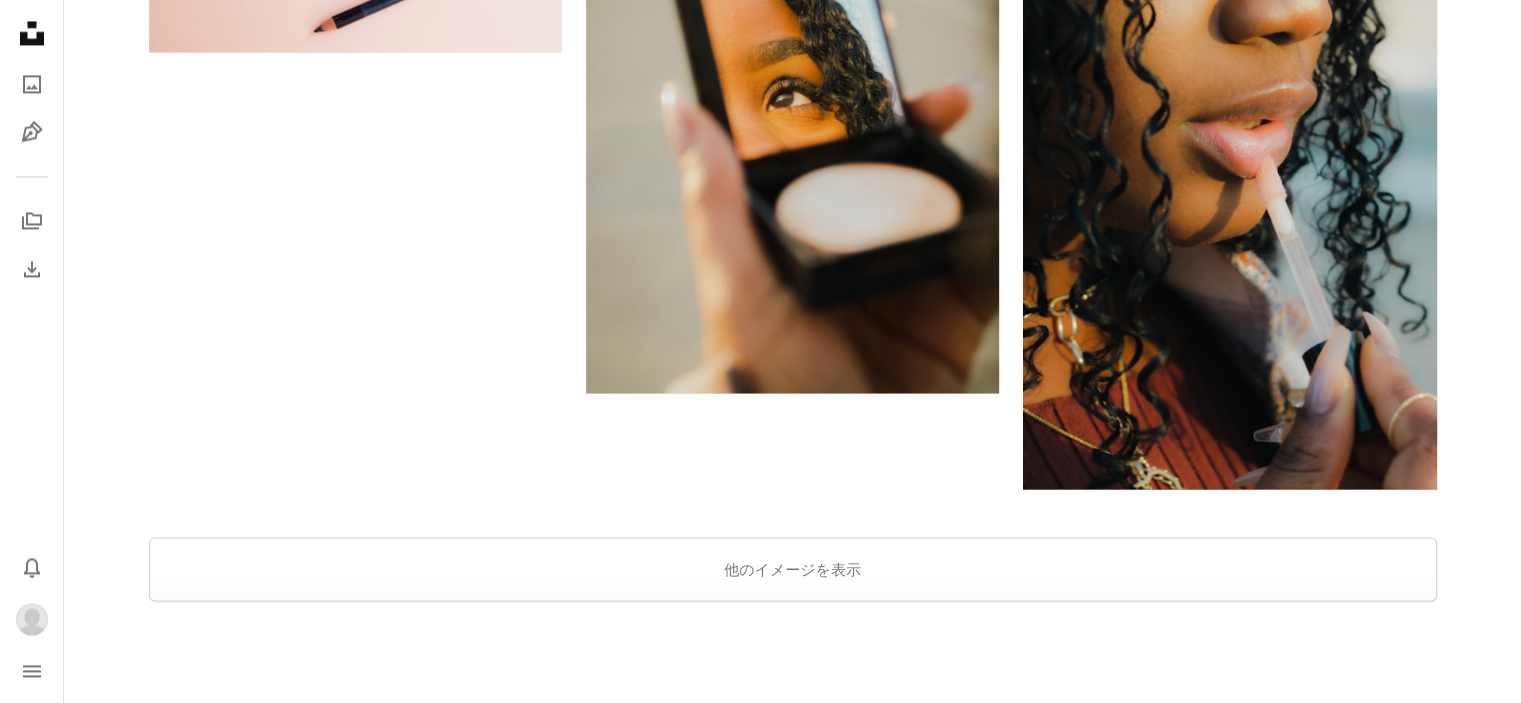scroll, scrollTop: 3400, scrollLeft: 0, axis: vertical 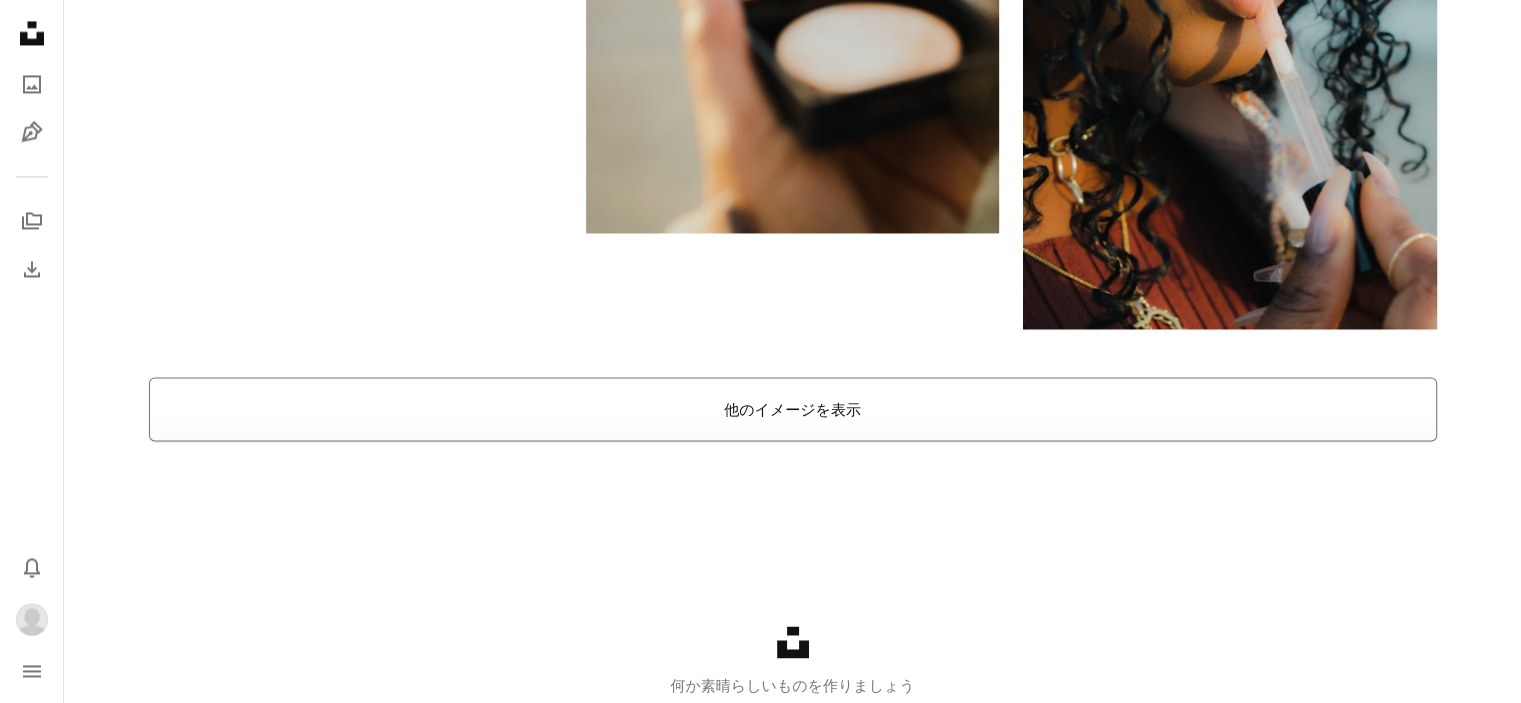 click on "他のイメージを表示" at bounding box center [793, 409] 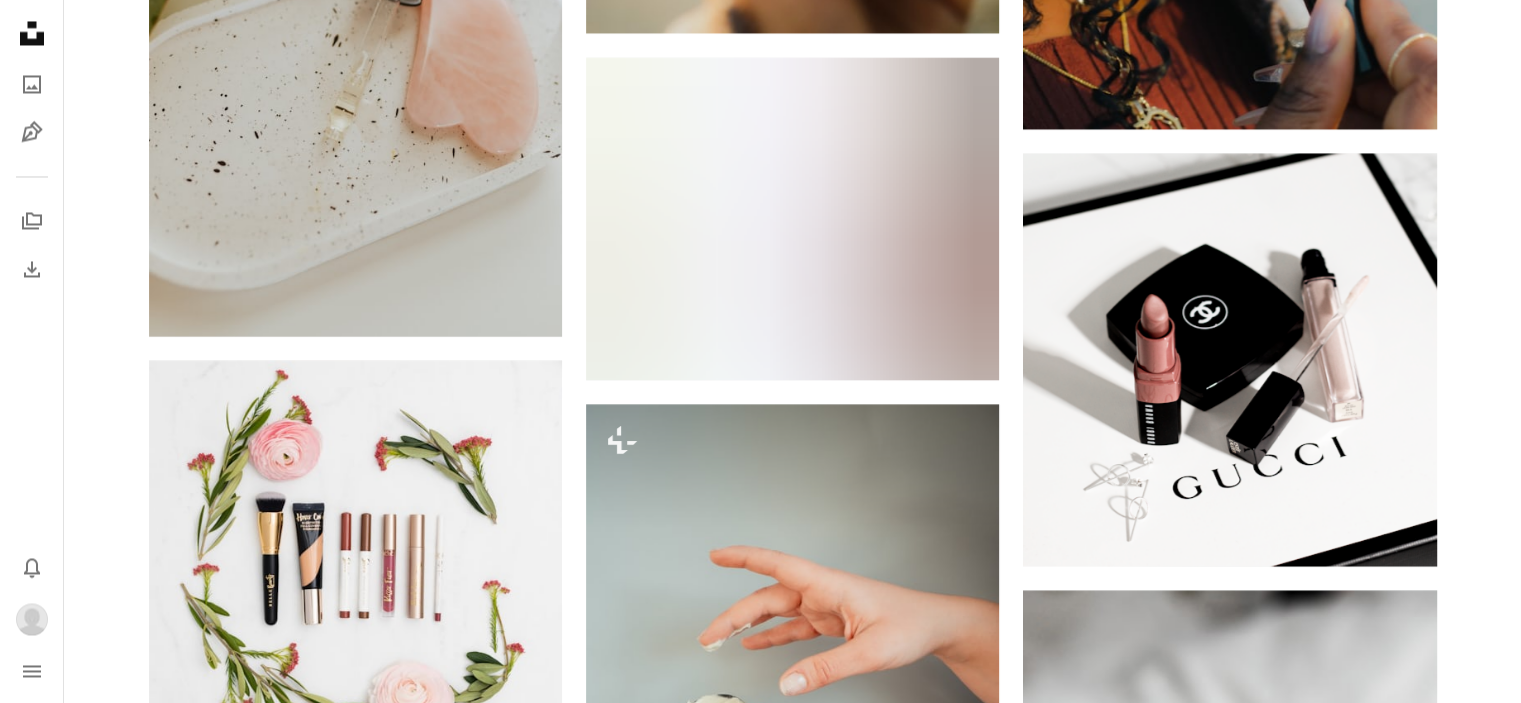 scroll, scrollTop: 3700, scrollLeft: 0, axis: vertical 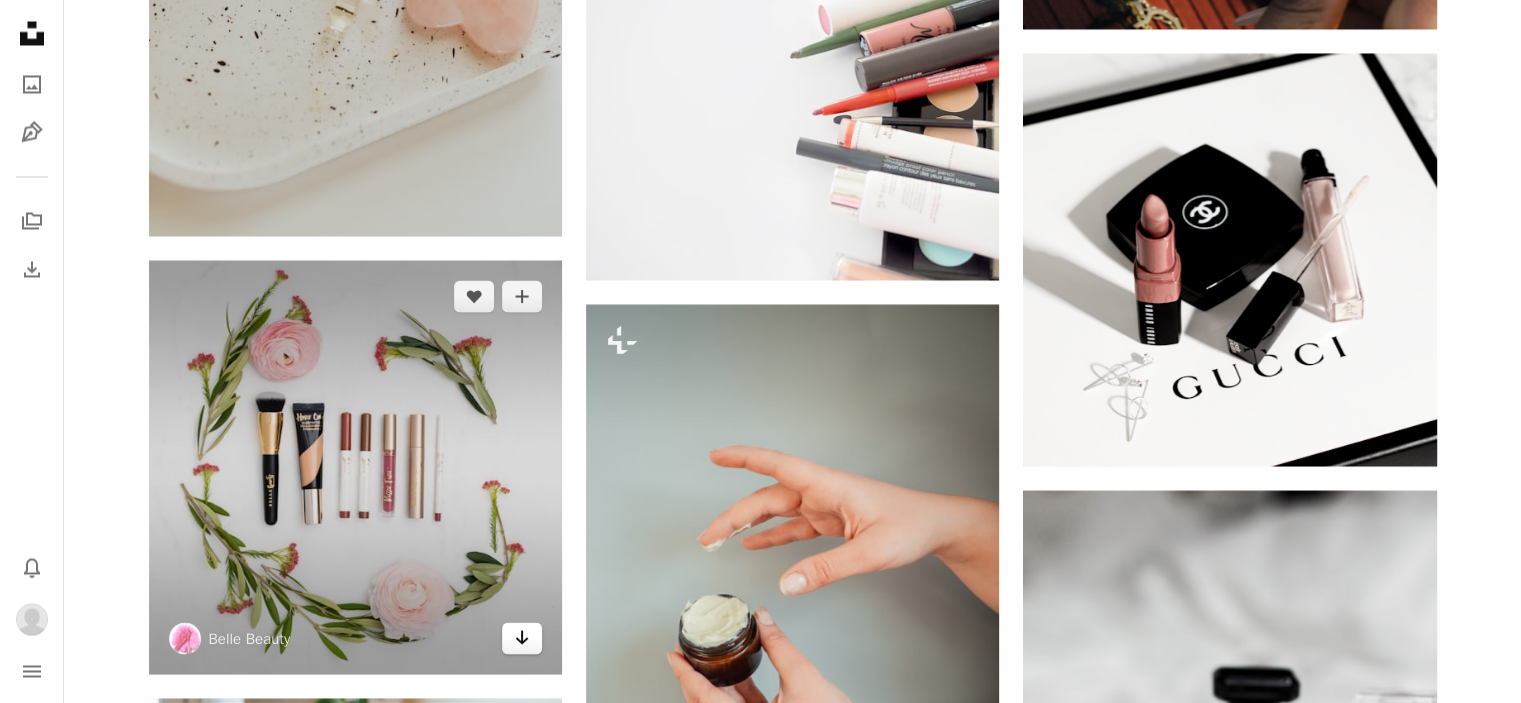click on "Arrow pointing down" 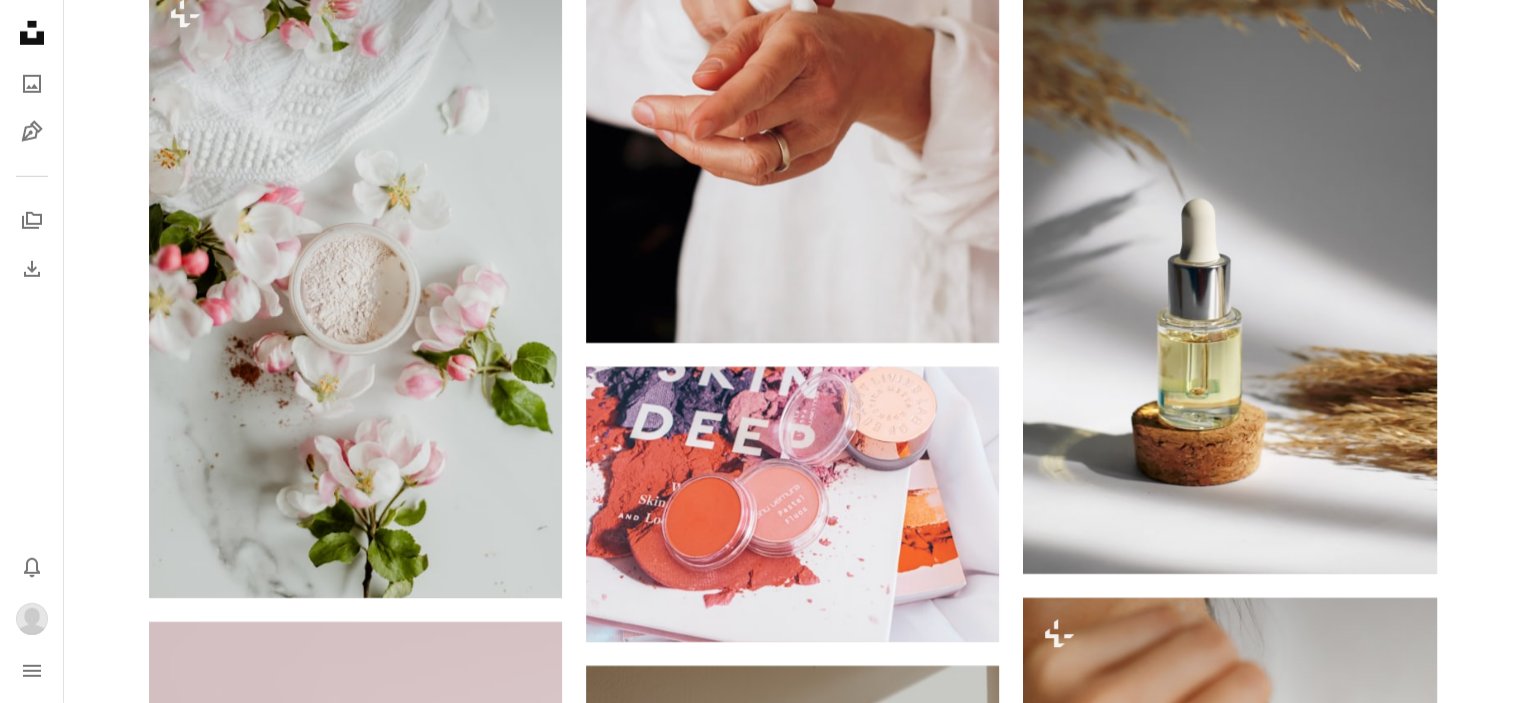 scroll, scrollTop: 6100, scrollLeft: 0, axis: vertical 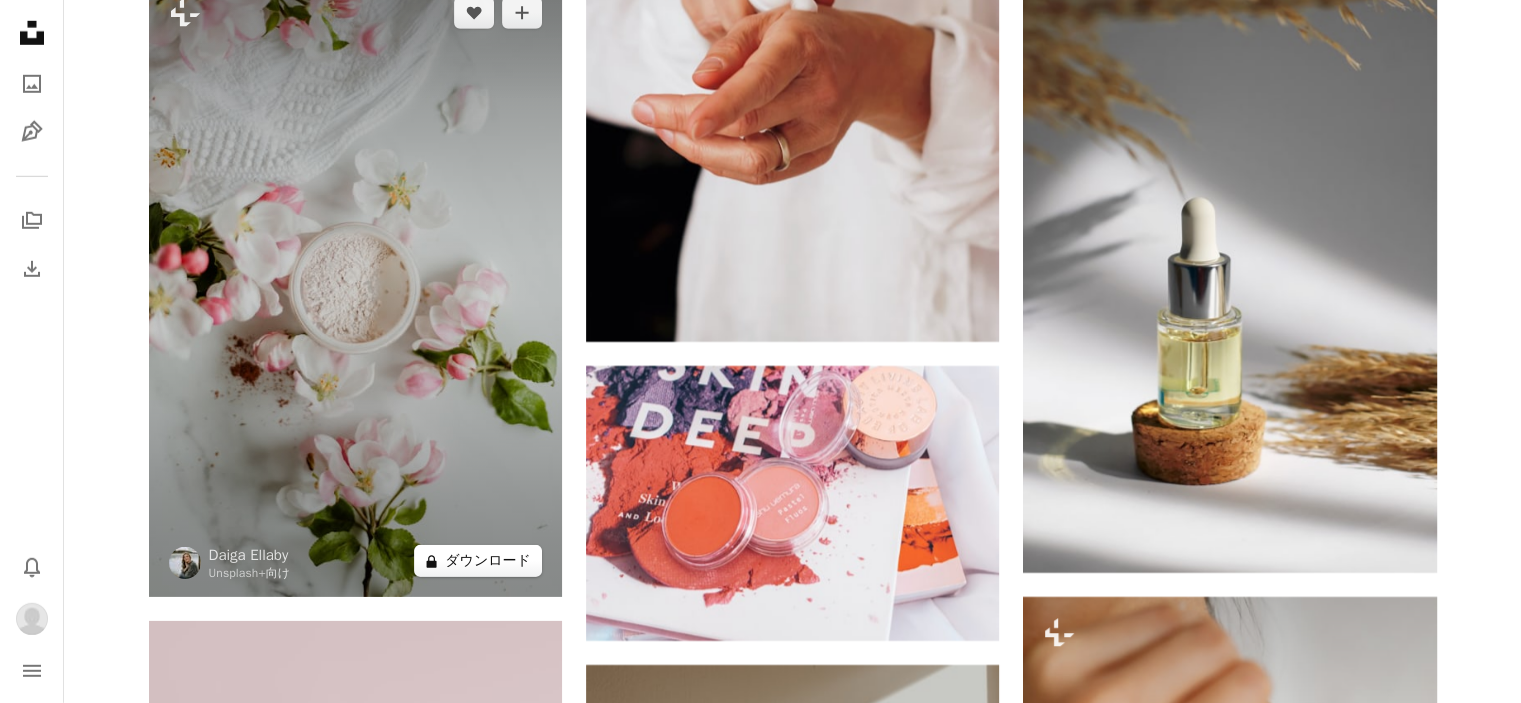 click on "A lock ダウンロード" at bounding box center [478, 561] 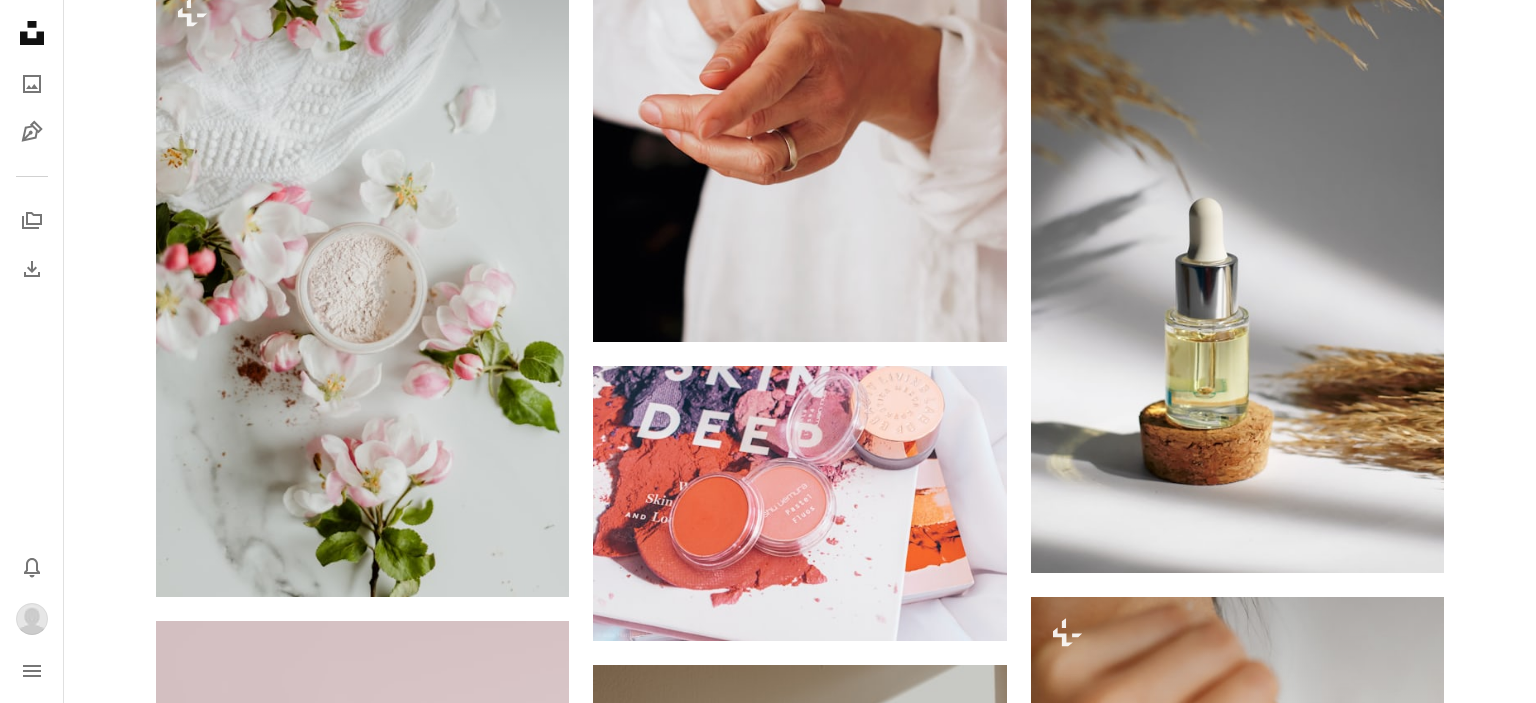click on "An X shape 最高品質、そしてすぐに使用できる画像。 無制限にアクセスできます。 A plus sign 毎月追加されるメンバー限定コンテンツ A plus sign 無制限のロイヤリティフリーのダウンロード A plus sign イラスト  New A plus sign 法的保護の拡充 年別 62% オフ 月別 $16   $6 USD 月額 * Unsplash+ を入手する *年払いの場合、 $72 が前払い 税別。自動更新。いつでもキャンセル可能。" at bounding box center (768, 5153) 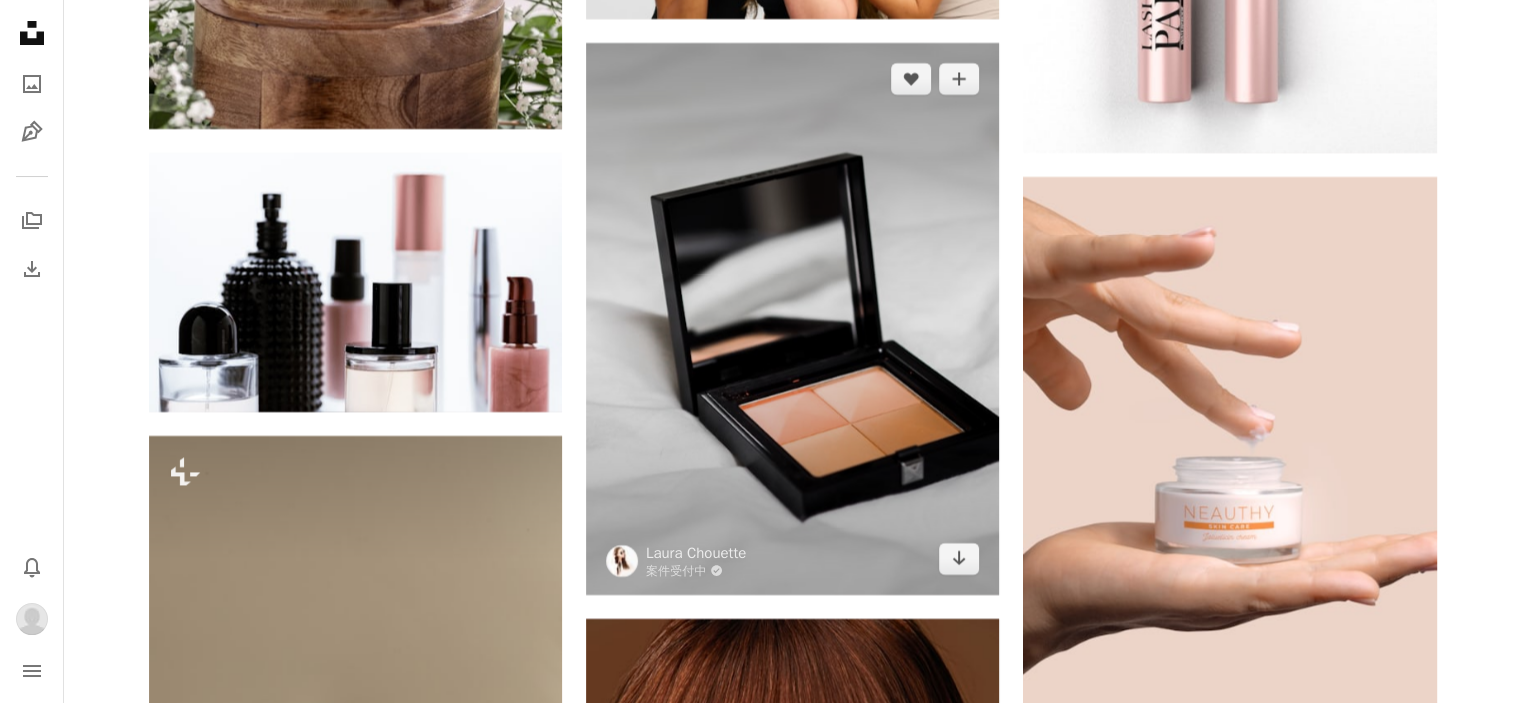 scroll, scrollTop: 7300, scrollLeft: 0, axis: vertical 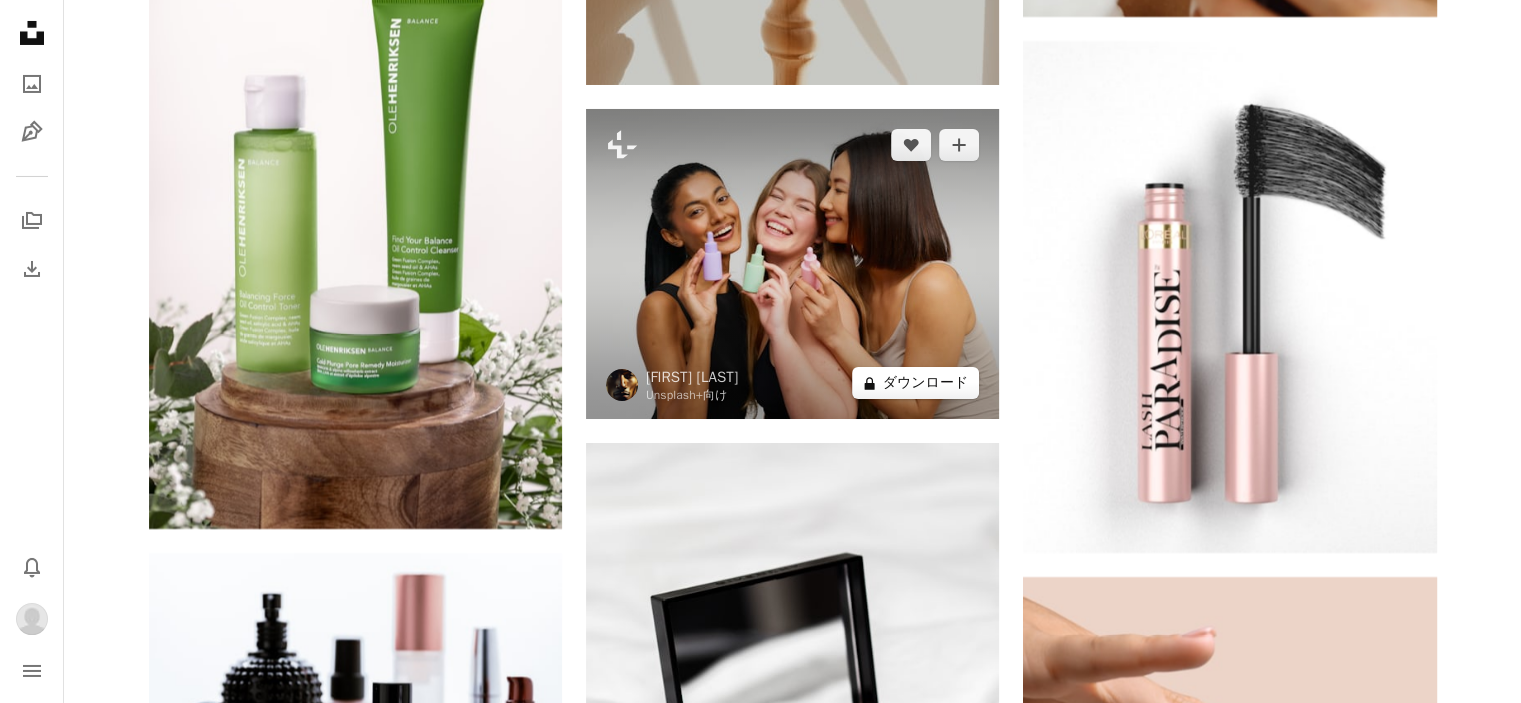 click on "A lock ダウンロード" at bounding box center (916, 383) 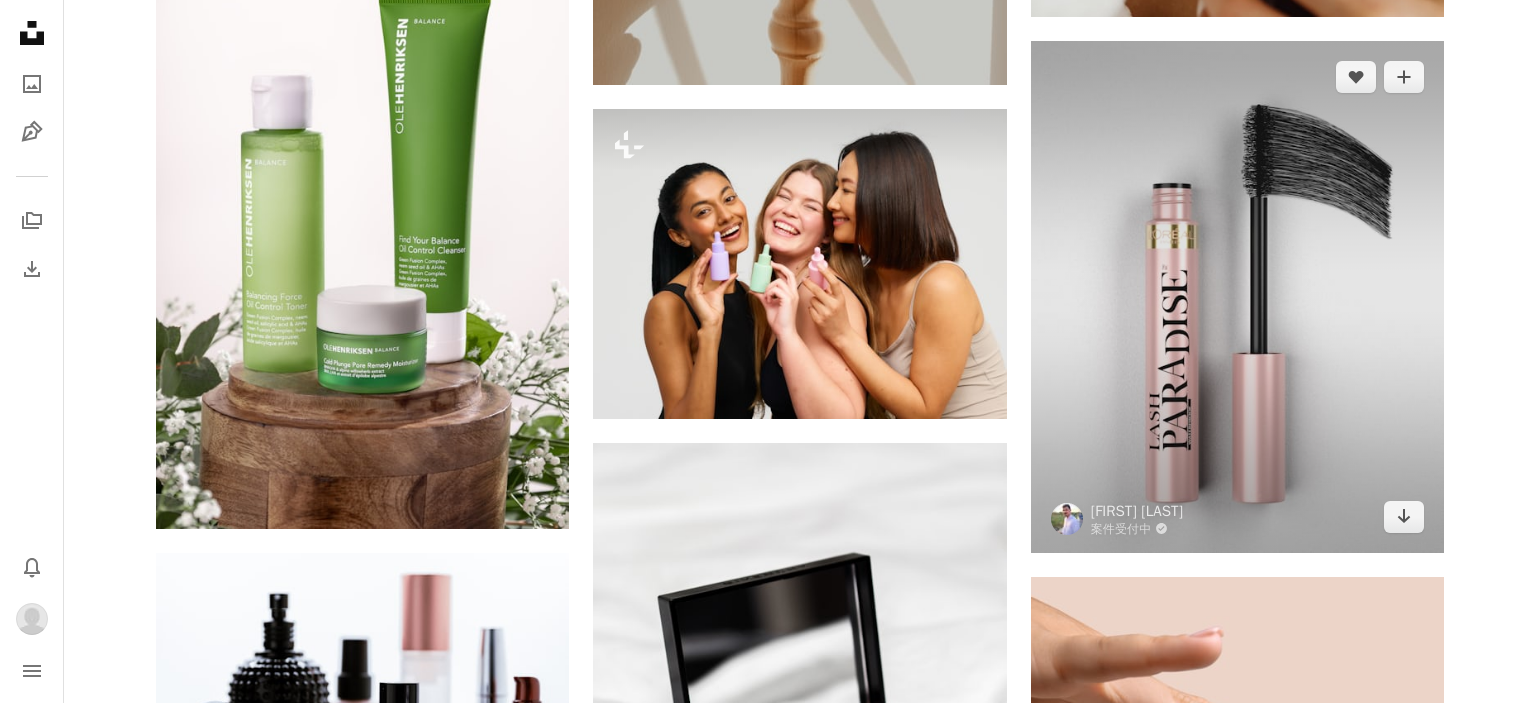 click on "An X shape 最高品質、そしてすぐに使用できる画像。 無制限にアクセスできます。 A plus sign 毎月追加されるメンバー限定コンテンツ A plus sign 無制限のロイヤリティフリーのダウンロード A plus sign イラスト  New A plus sign 法的保護の拡充 年別 62% オフ 月別 $16   $6 USD 月額 * Unsplash+ を入手する *年払いの場合、 $72 が前払い 税別。自動更新。いつでもキャンセル可能。" at bounding box center (768, 6969) 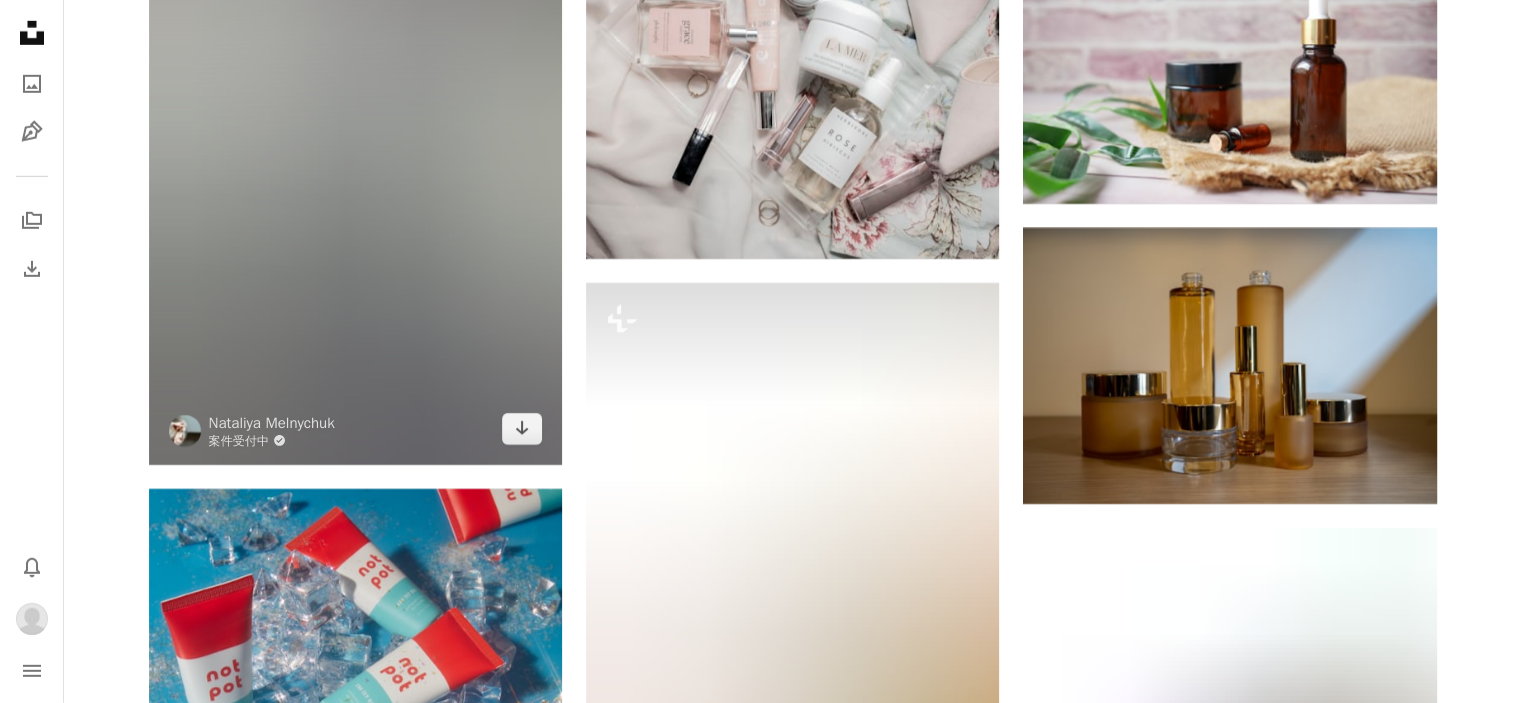 scroll, scrollTop: 21500, scrollLeft: 0, axis: vertical 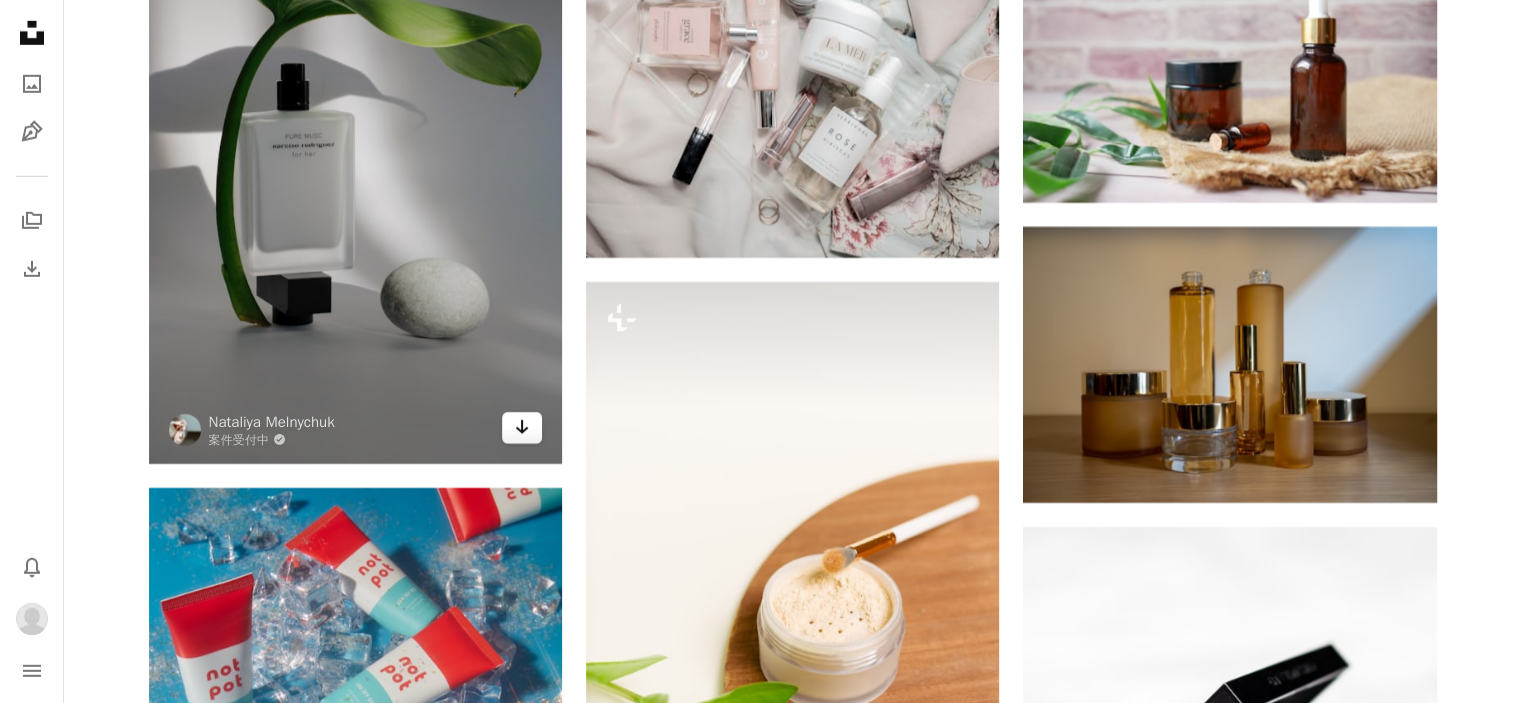 click on "Arrow pointing down" at bounding box center [522, 428] 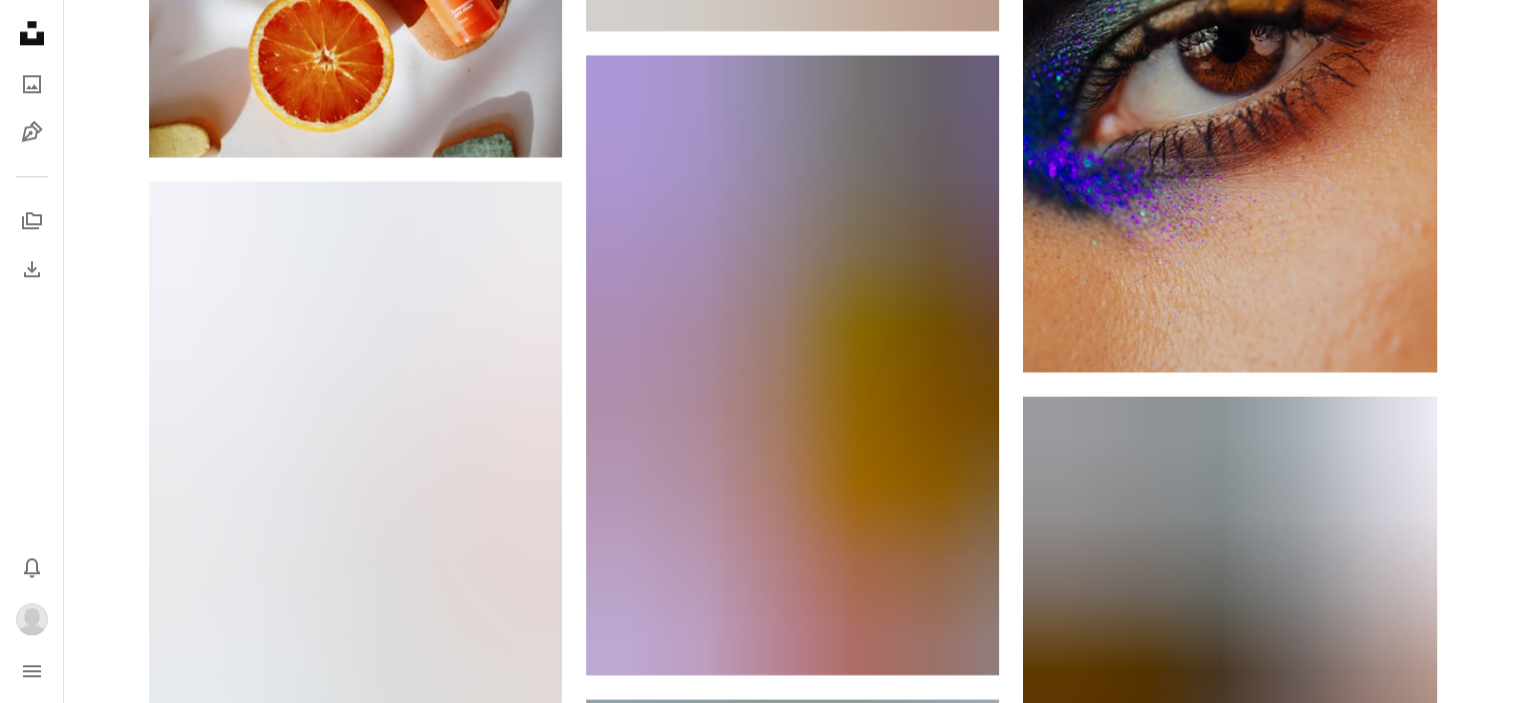 scroll, scrollTop: 9800, scrollLeft: 0, axis: vertical 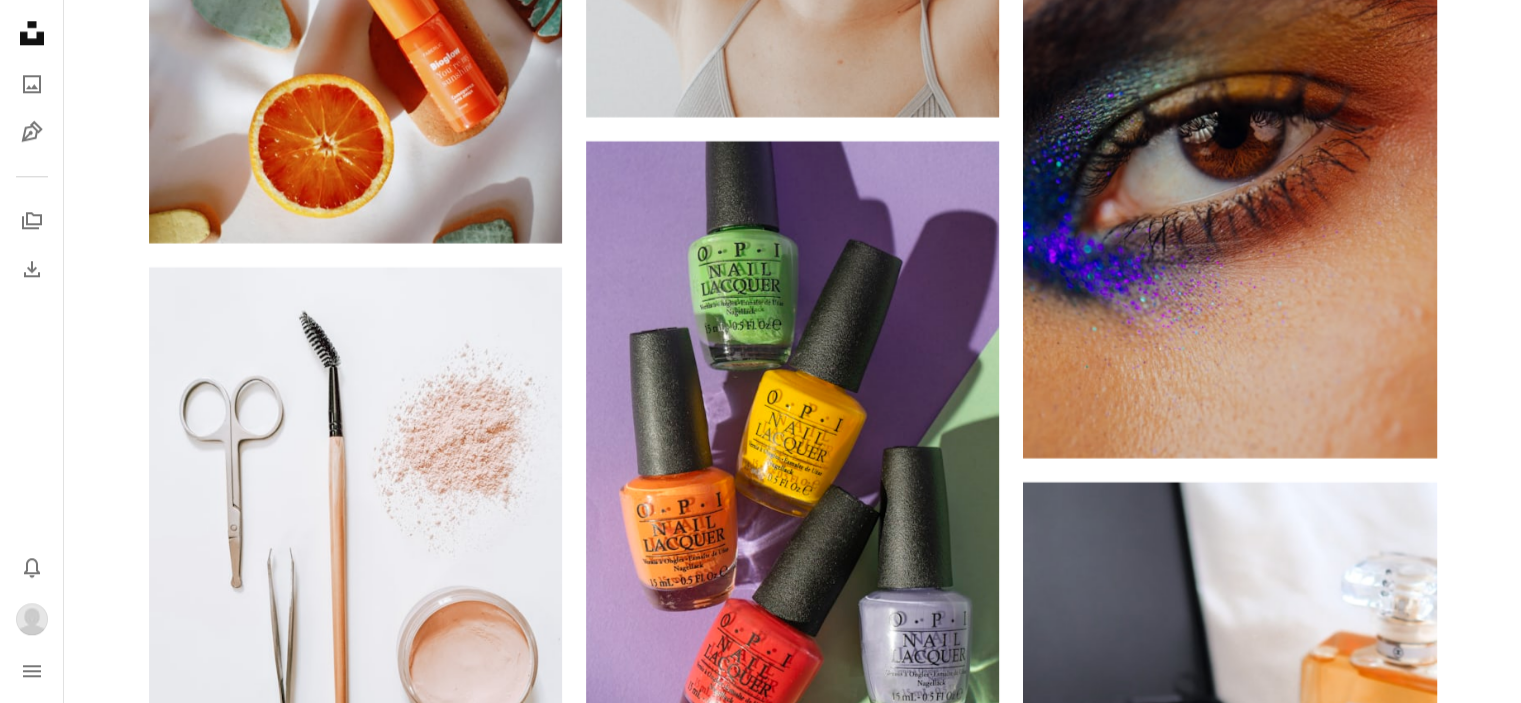 click on "[FIRST] [LAST]" at bounding box center (792, 4157) 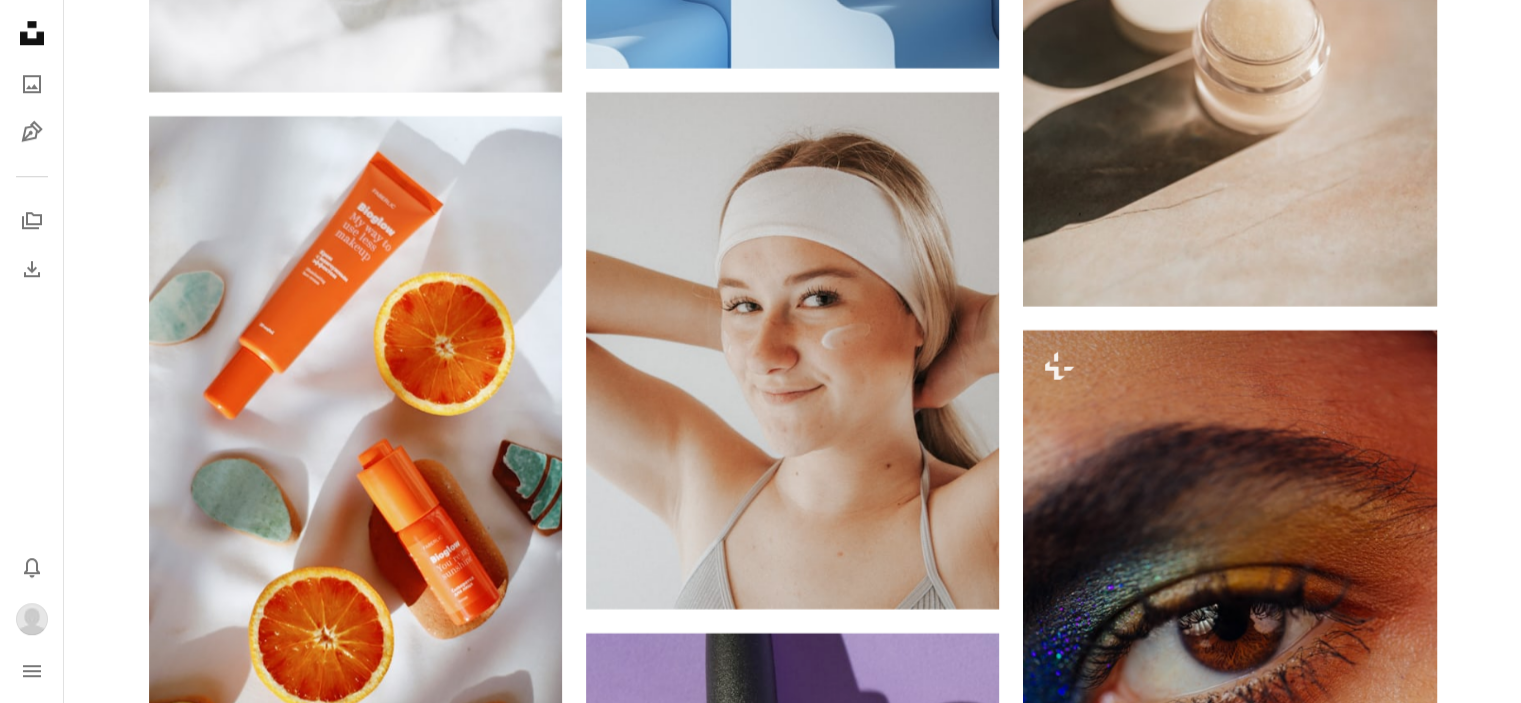 scroll, scrollTop: 9200, scrollLeft: 0, axis: vertical 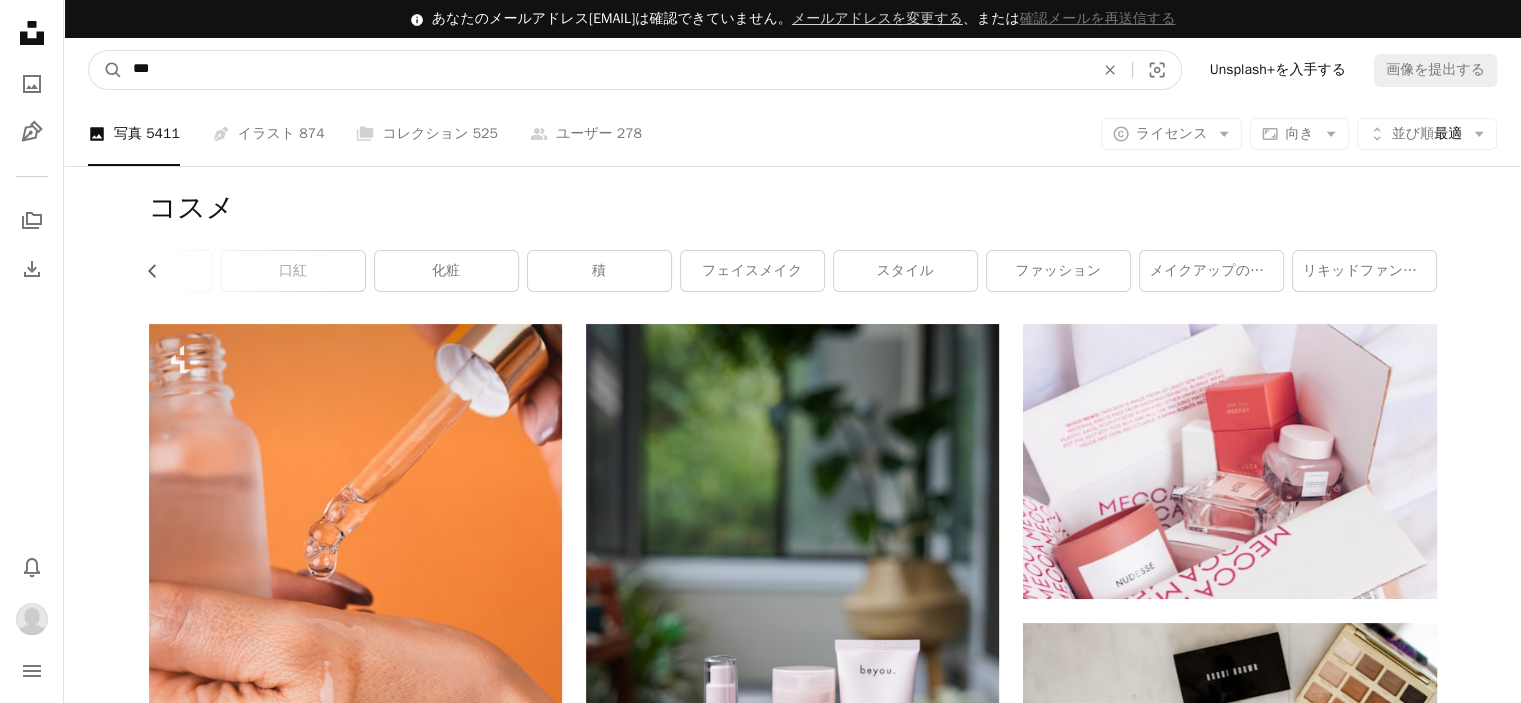 click on "***" at bounding box center [605, 70] 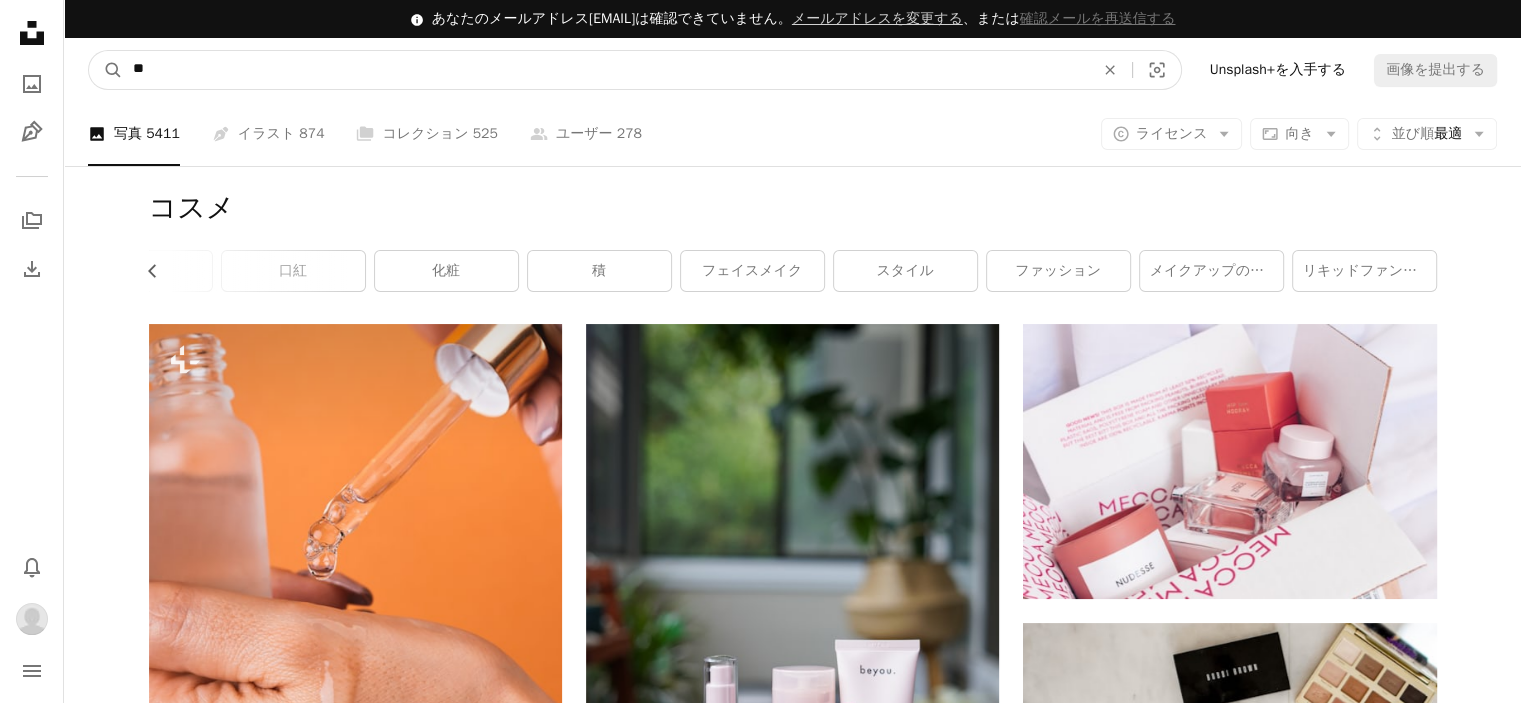 type on "*" 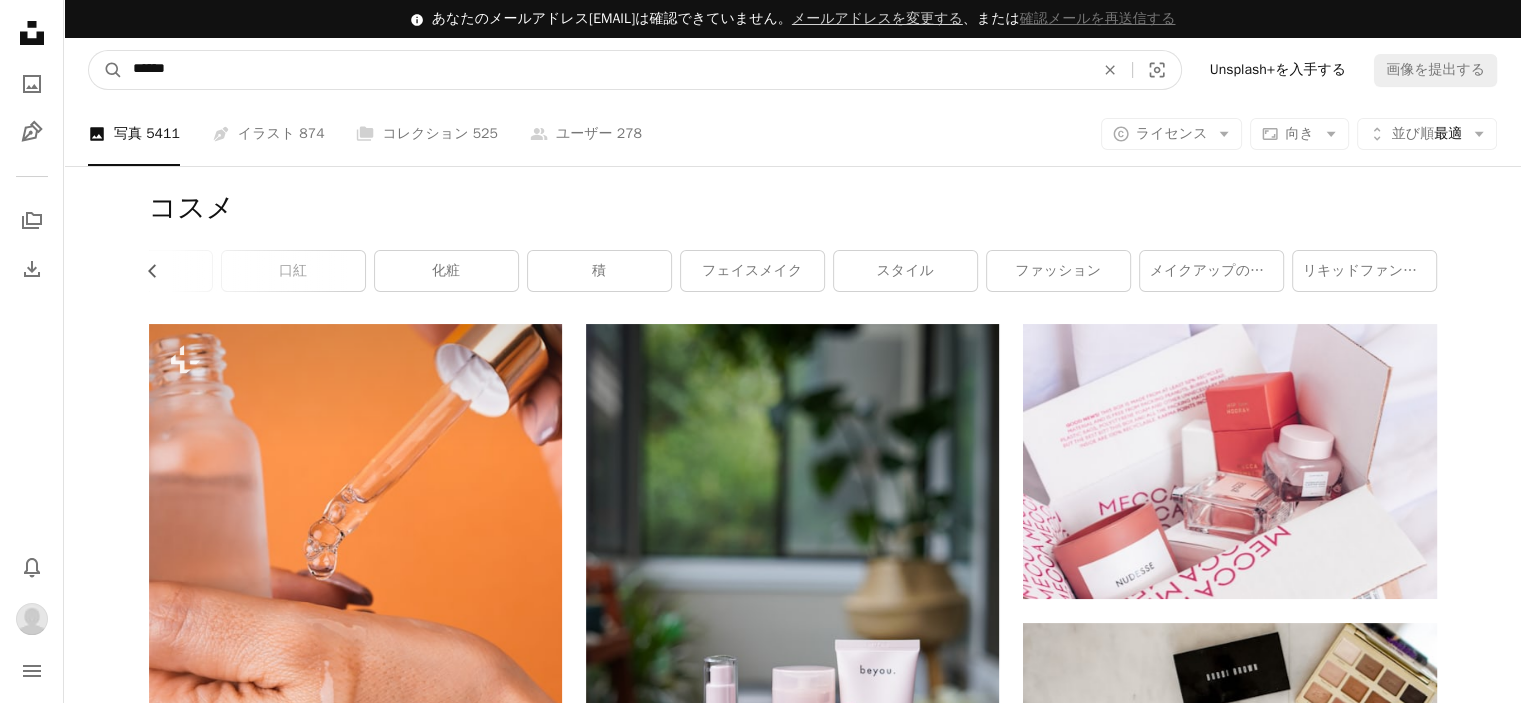 type on "******" 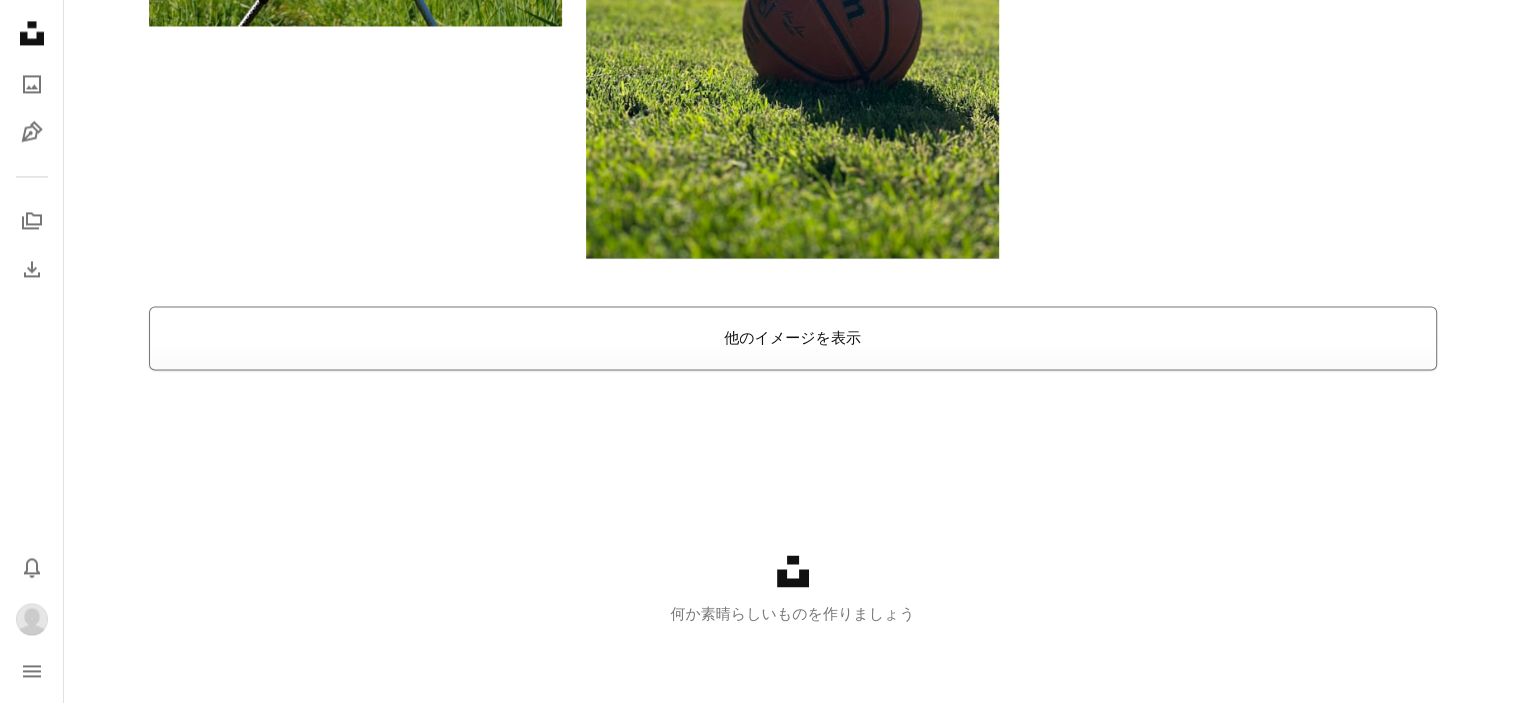 scroll, scrollTop: 3139, scrollLeft: 0, axis: vertical 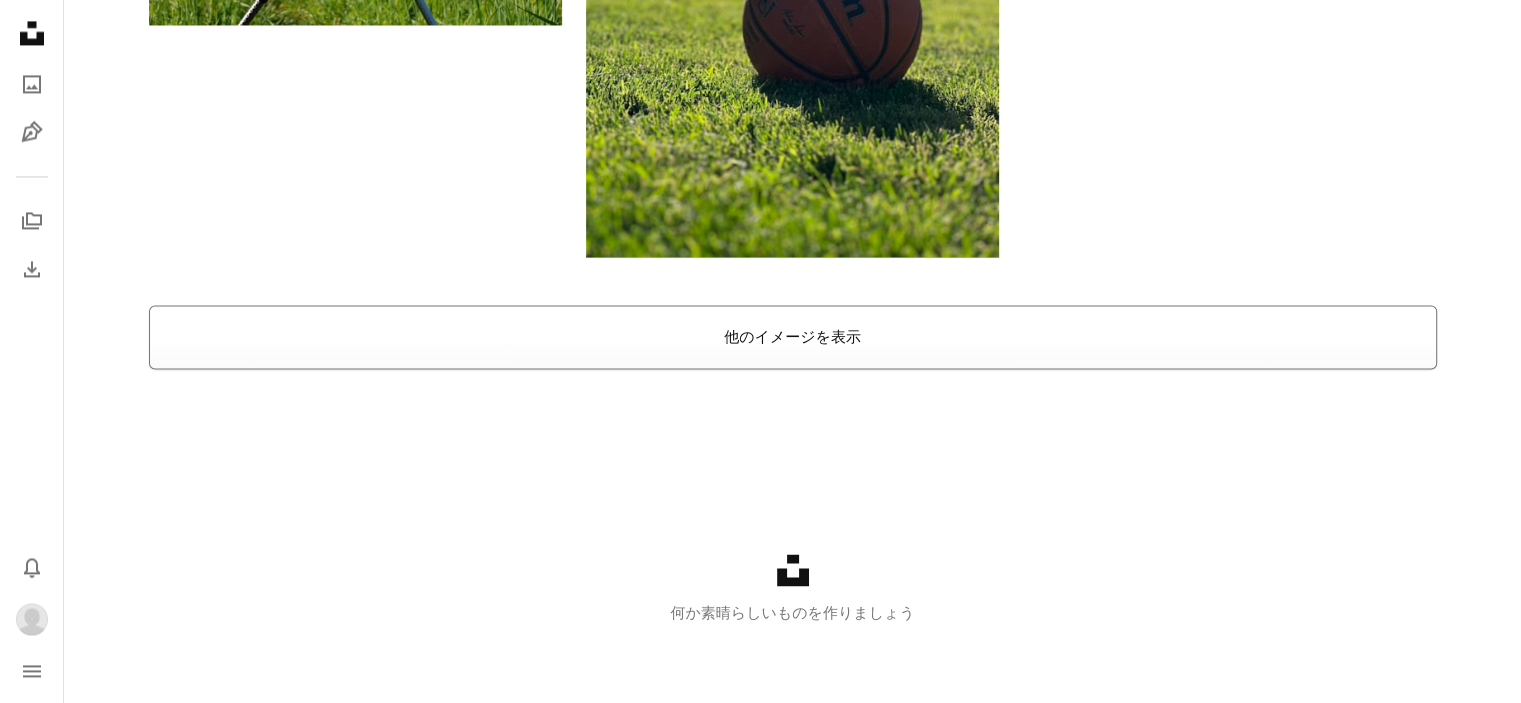 click on "他のイメージを表示" at bounding box center [793, 337] 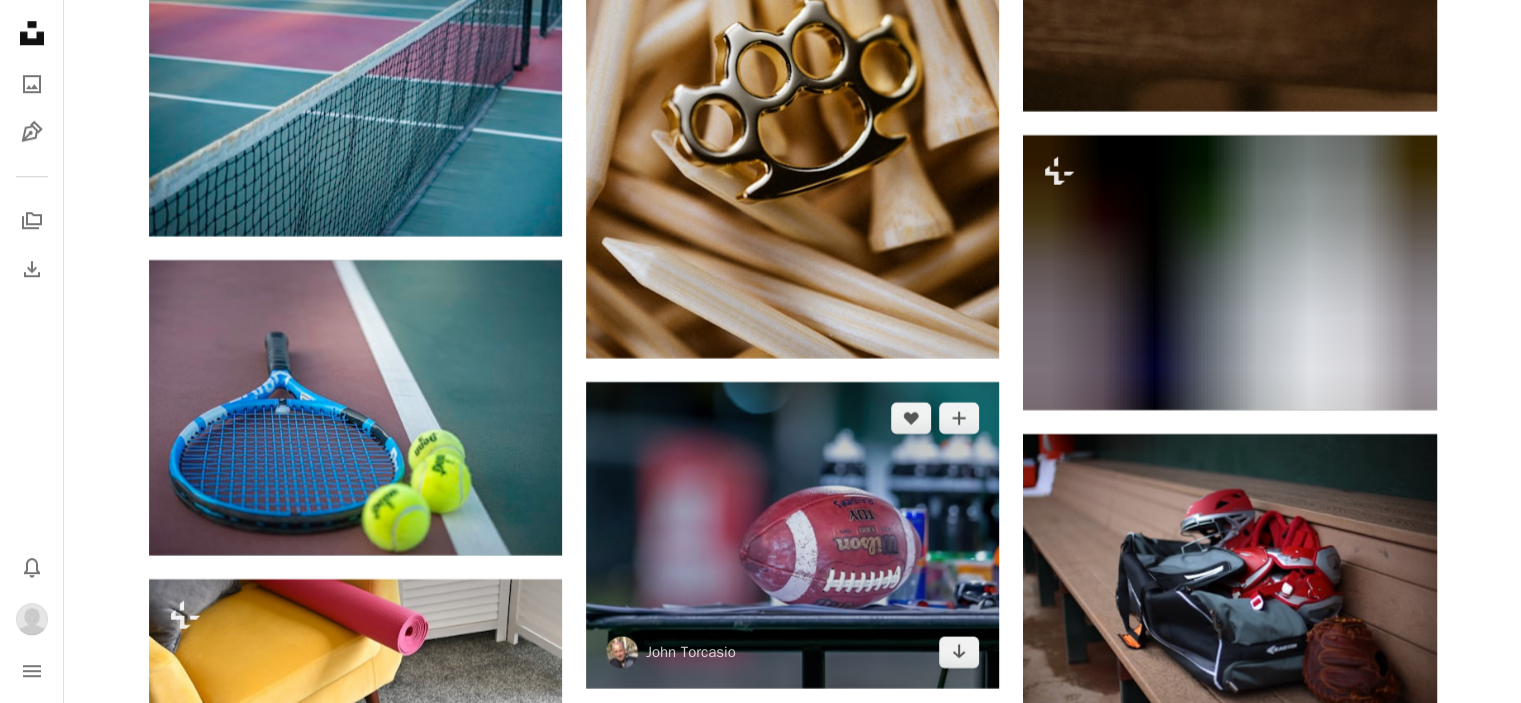 scroll, scrollTop: 9239, scrollLeft: 0, axis: vertical 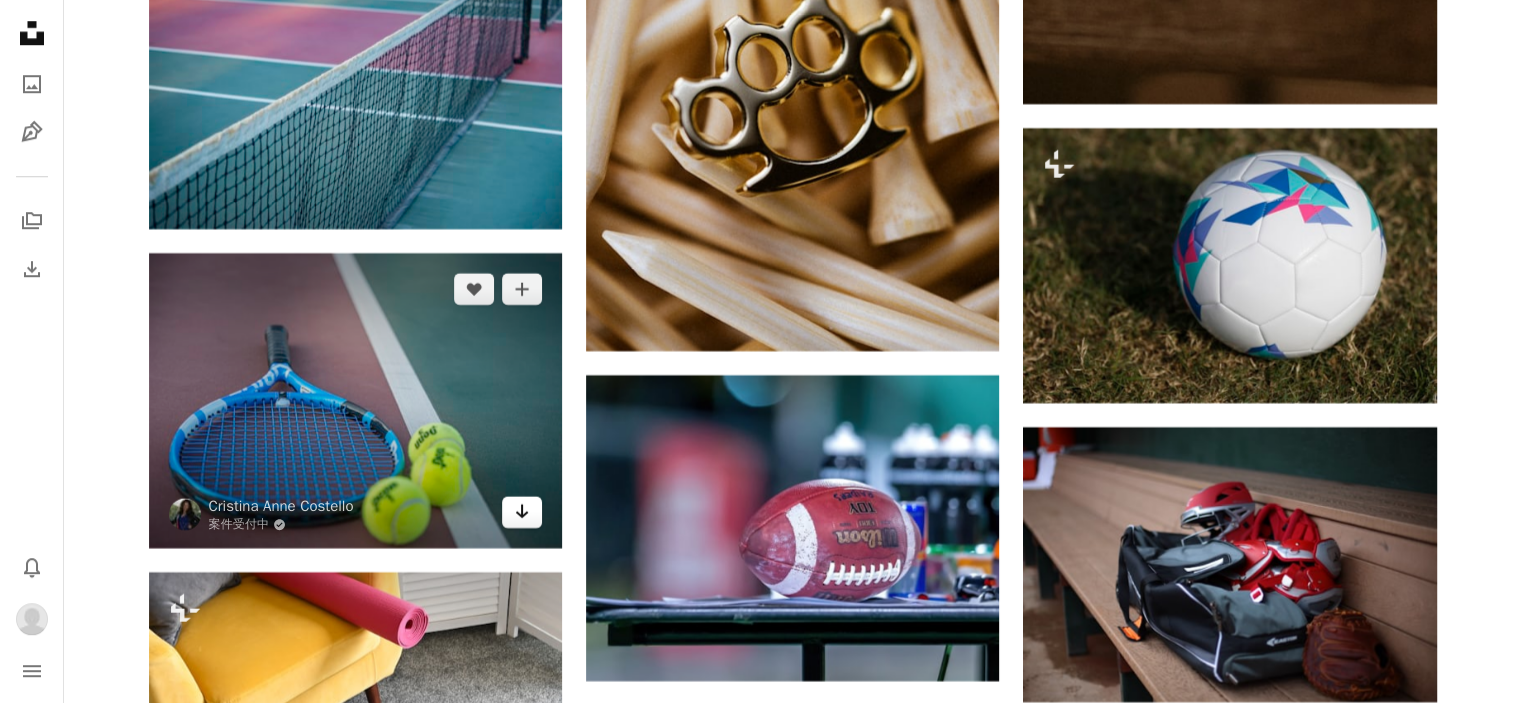 click on "Arrow pointing down" at bounding box center (522, 512) 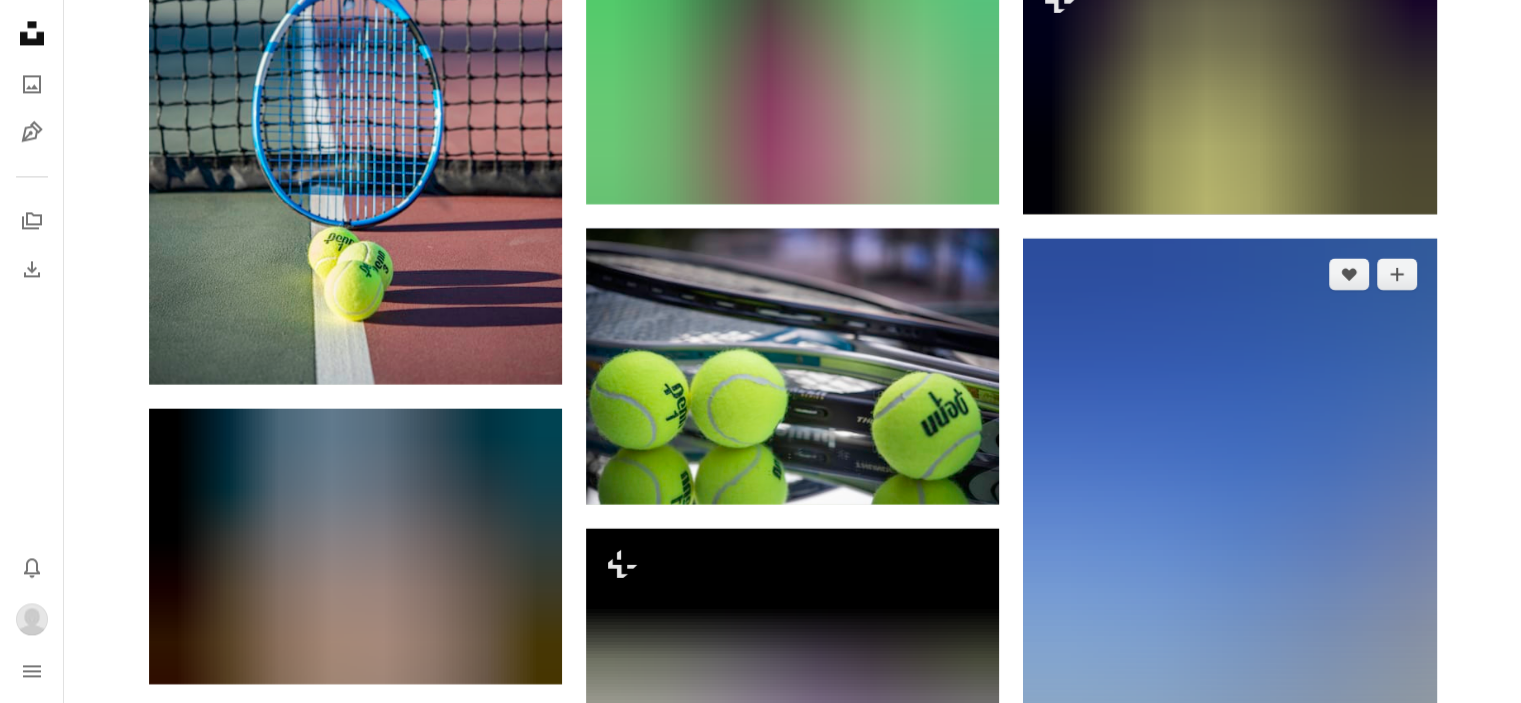 scroll, scrollTop: 10739, scrollLeft: 0, axis: vertical 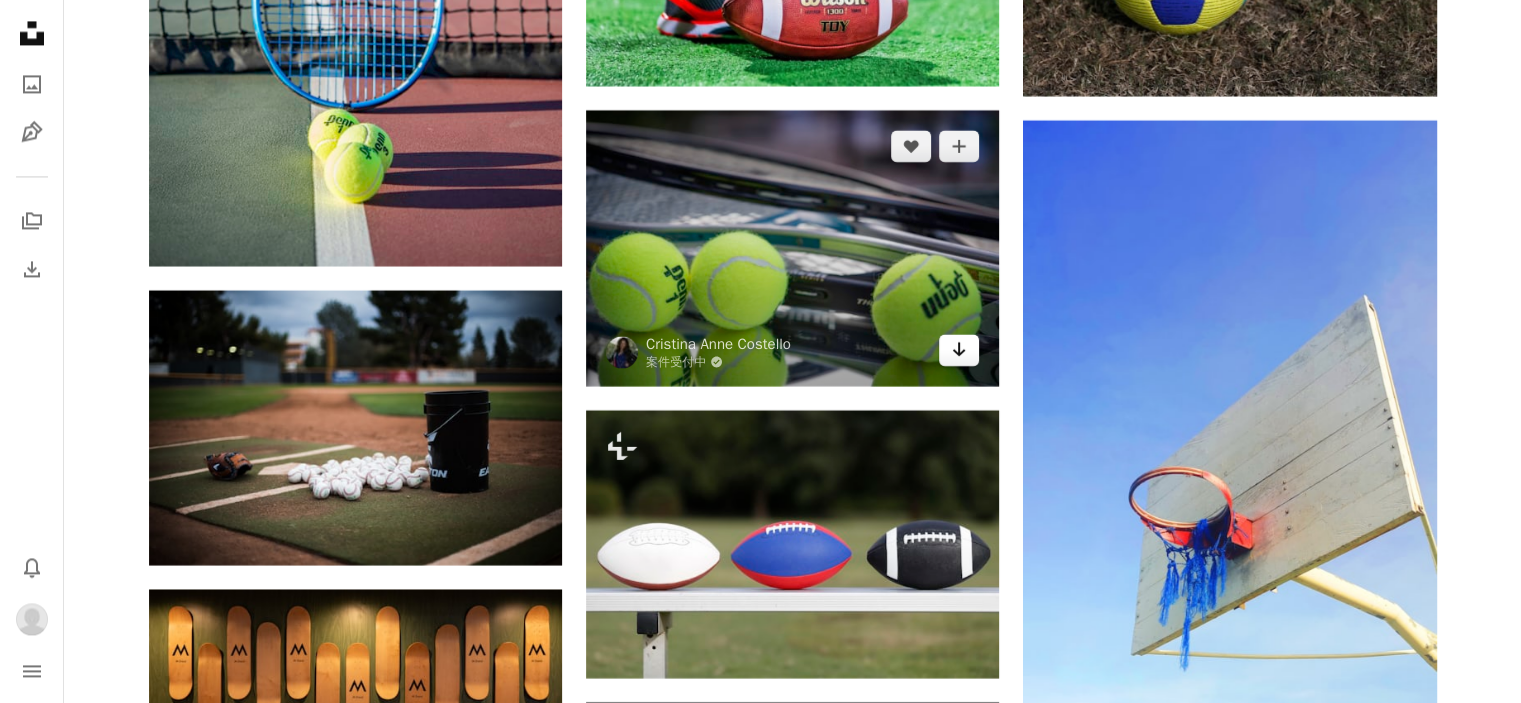 click on "Arrow pointing down" 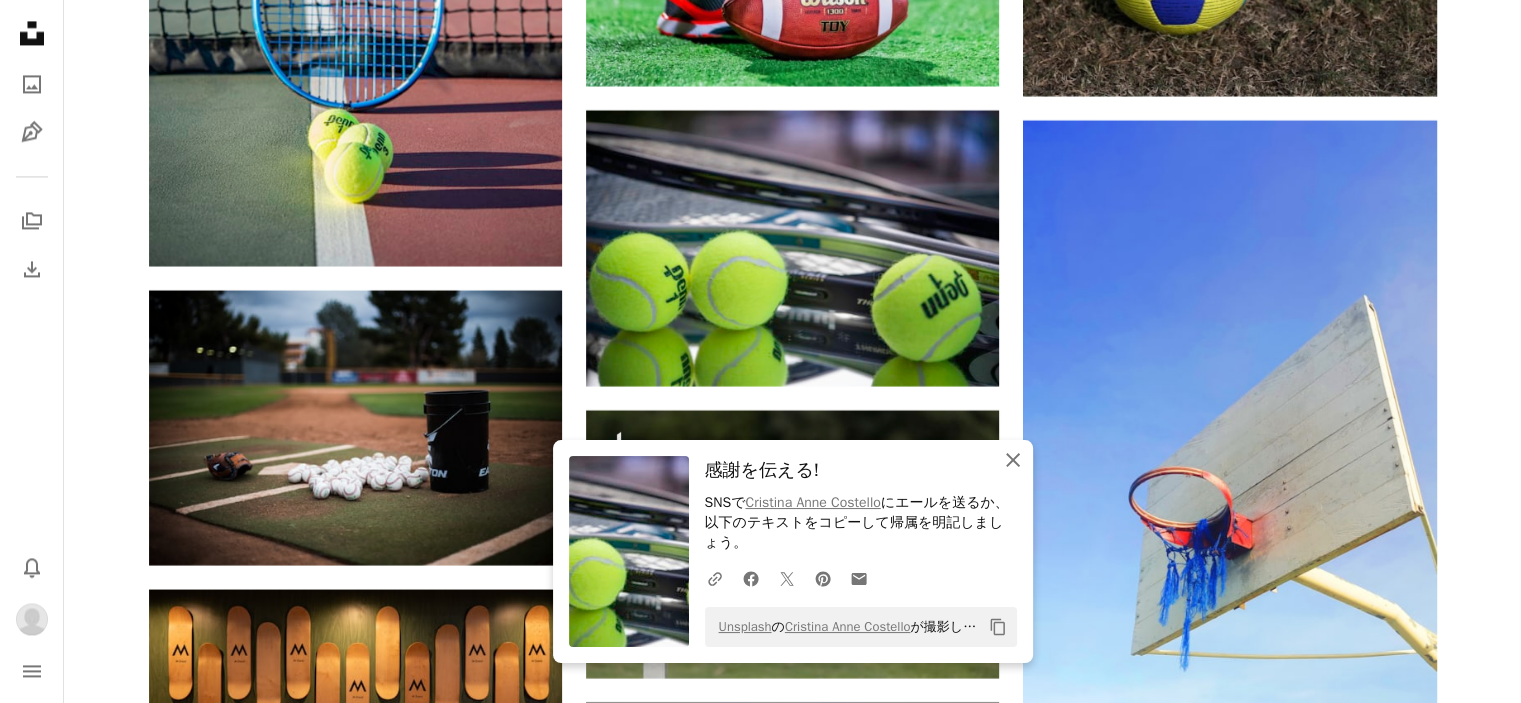 click on "An X shape" 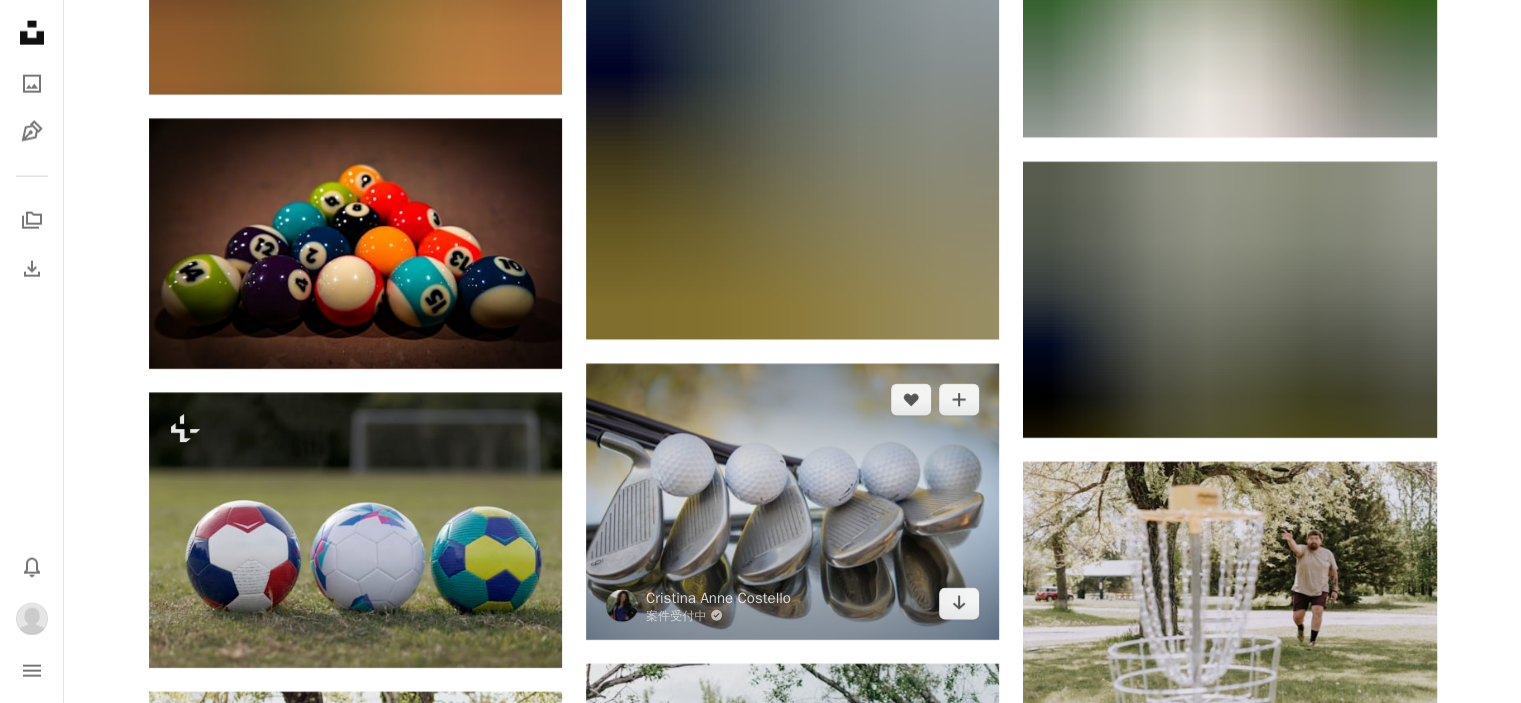 scroll, scrollTop: 12739, scrollLeft: 0, axis: vertical 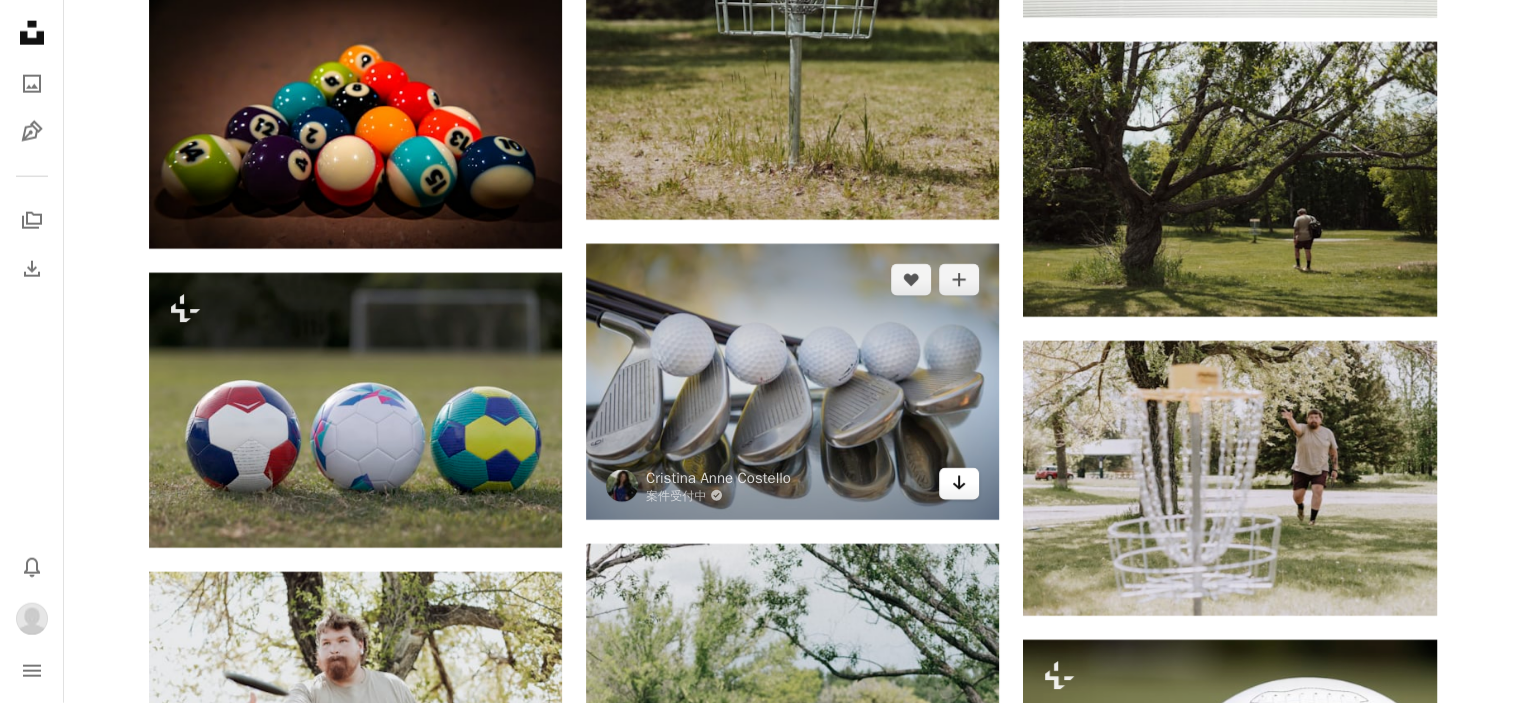 click on "Arrow pointing down" 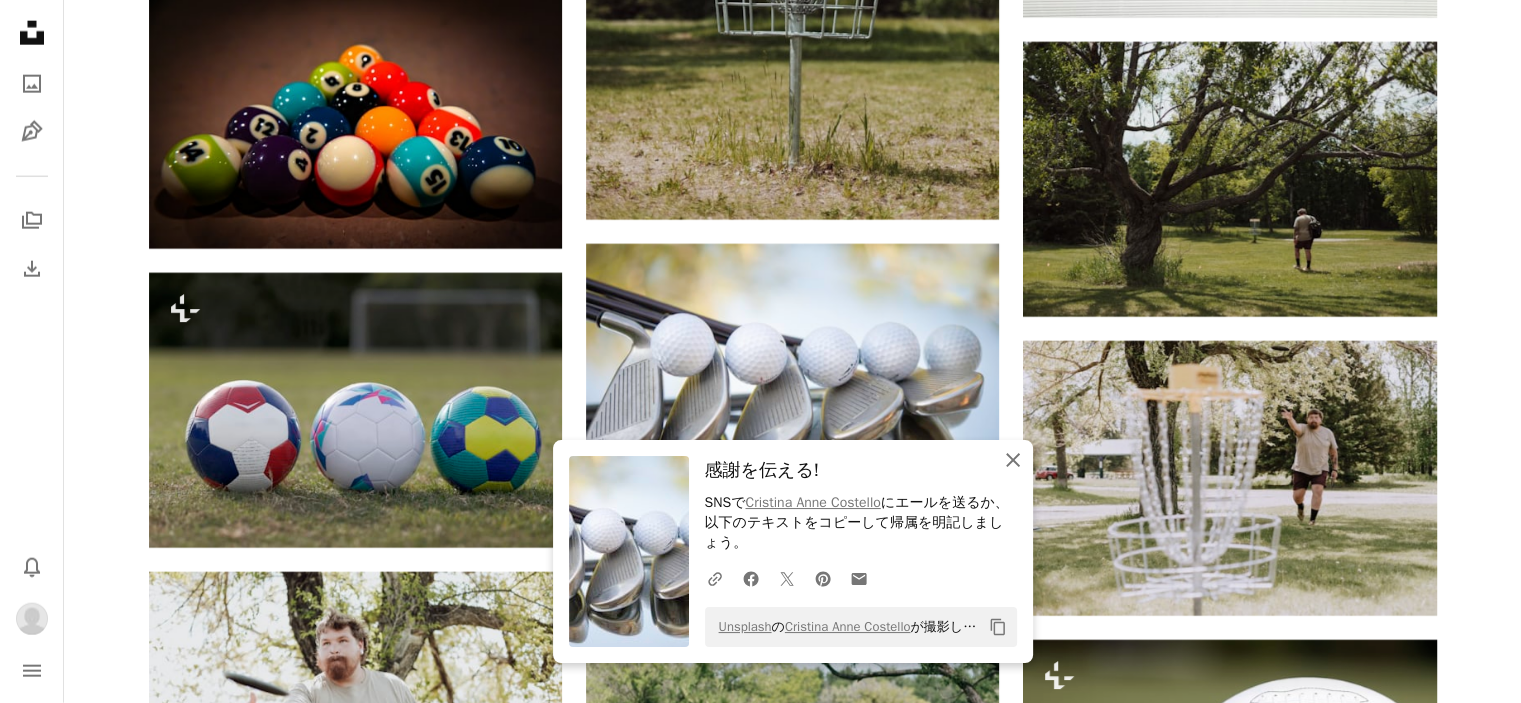 click on "An X shape" 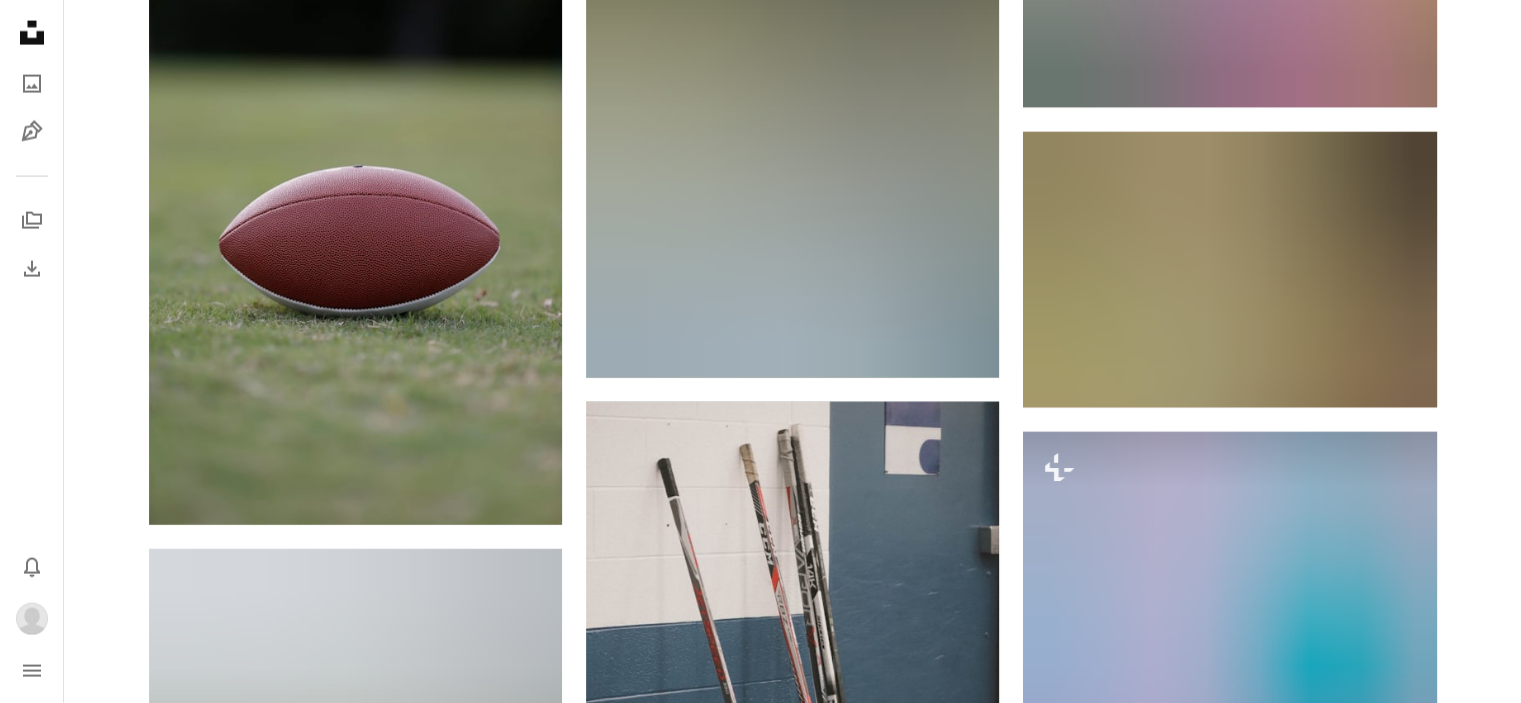 scroll, scrollTop: 19139, scrollLeft: 0, axis: vertical 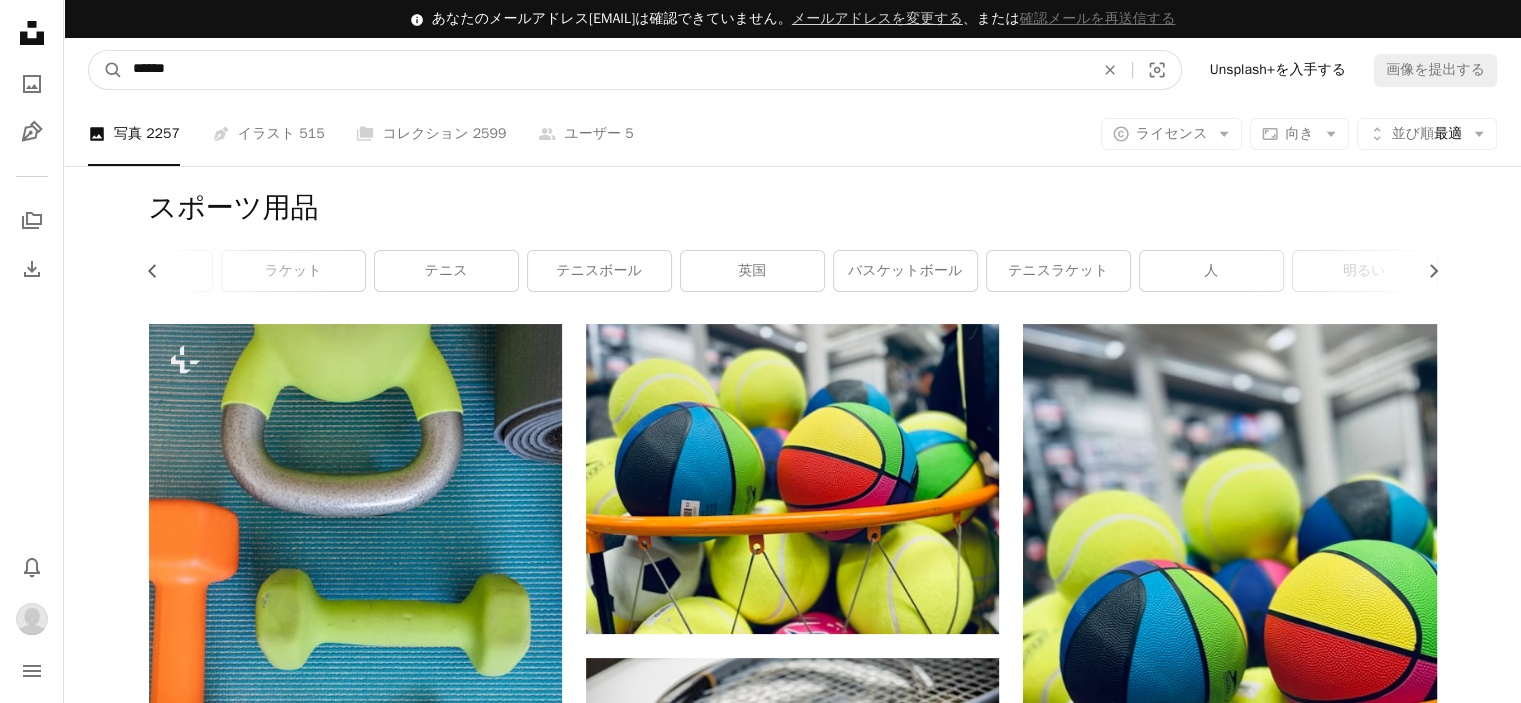 click on "******" at bounding box center (605, 70) 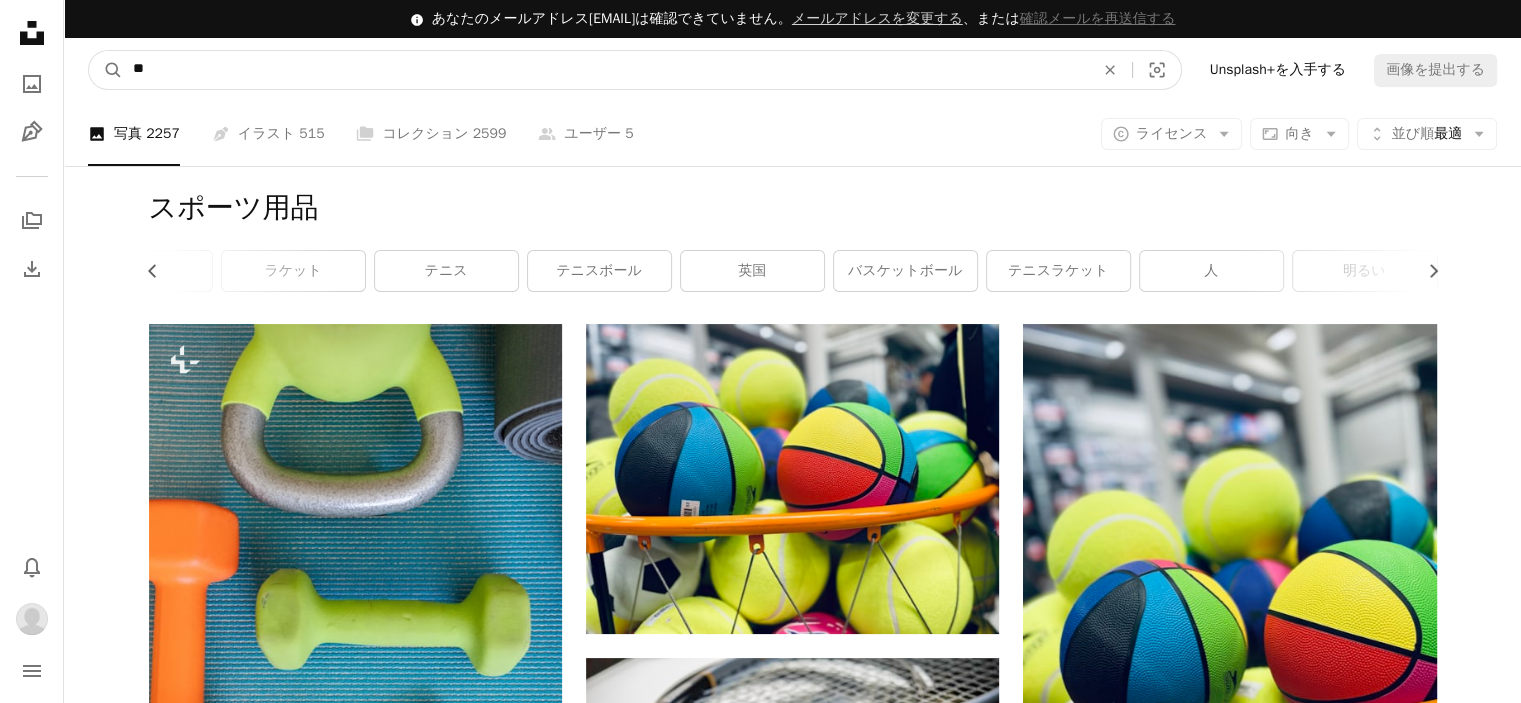 type on "*" 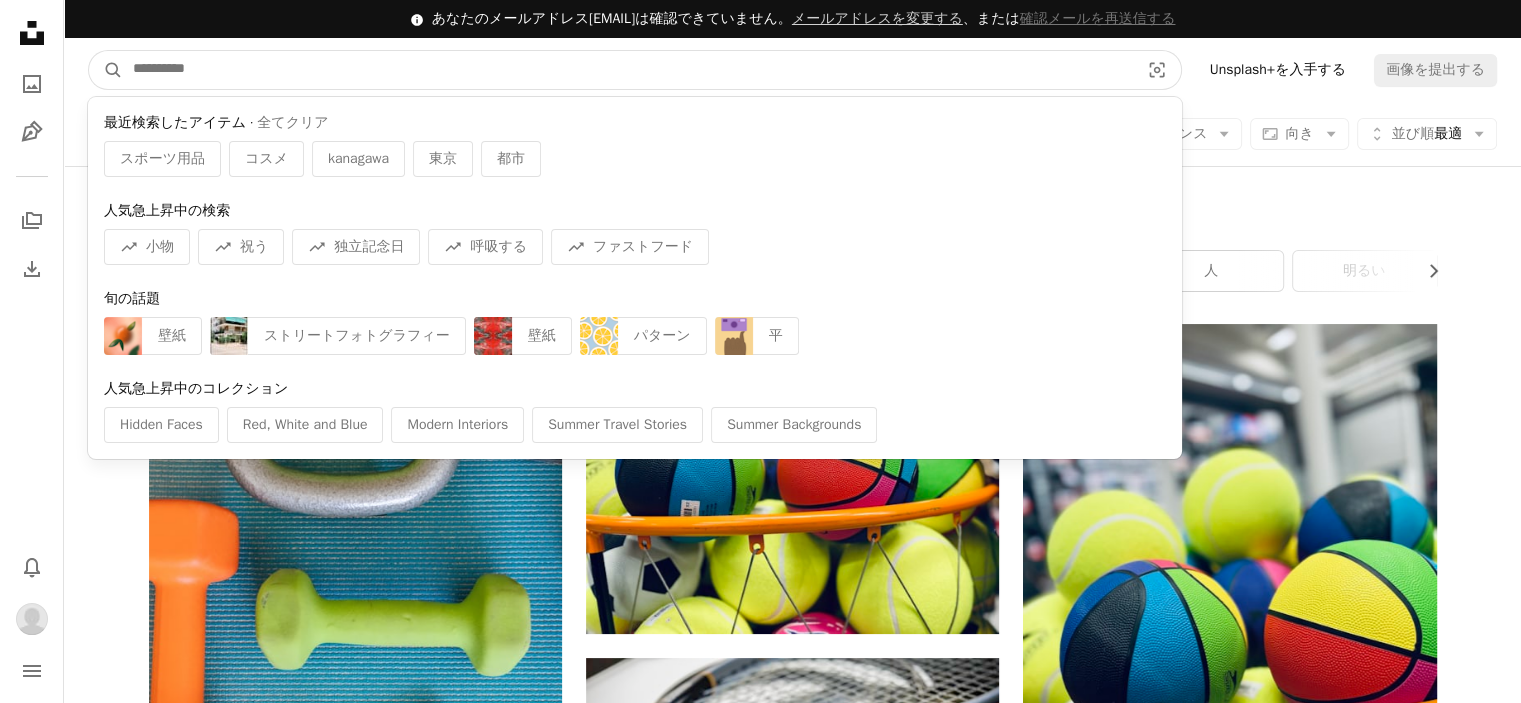 click at bounding box center (628, 70) 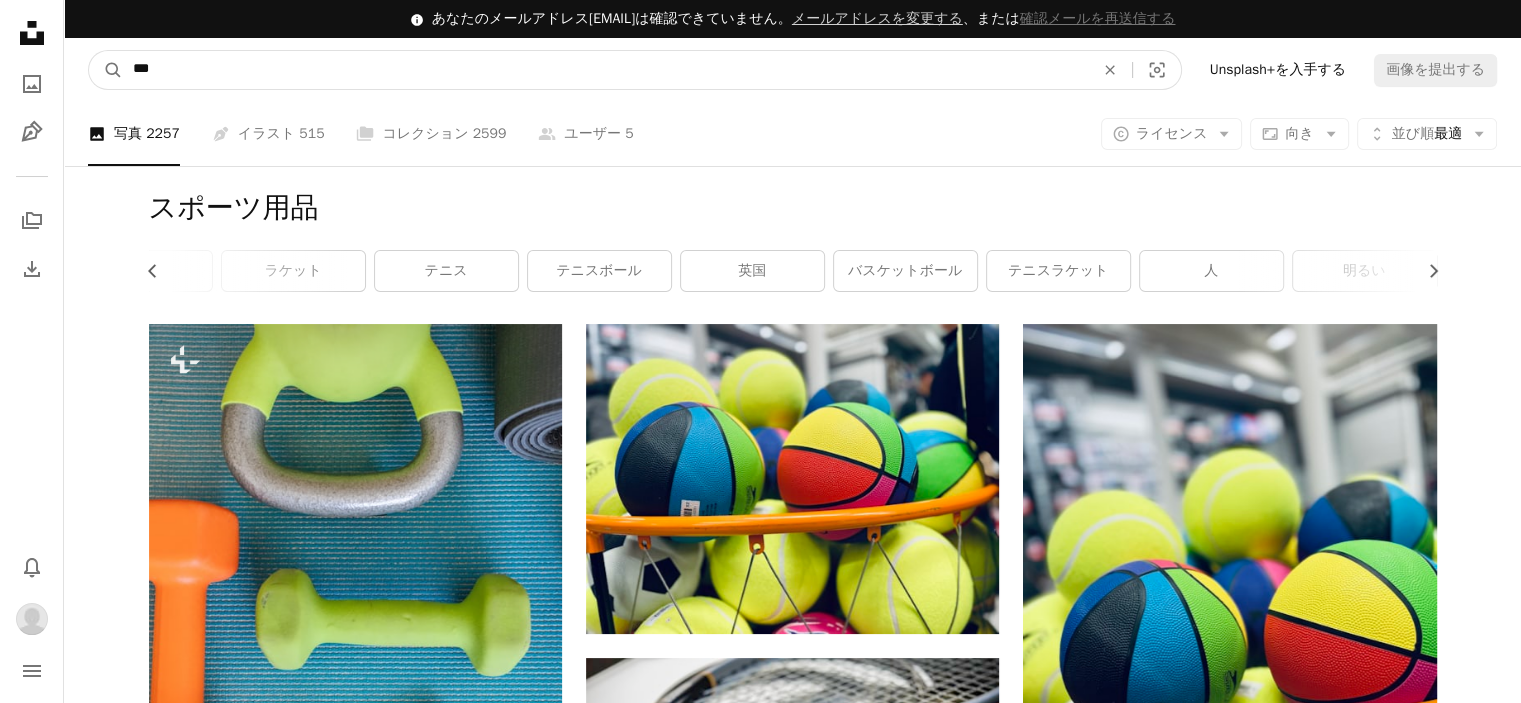 type on "***" 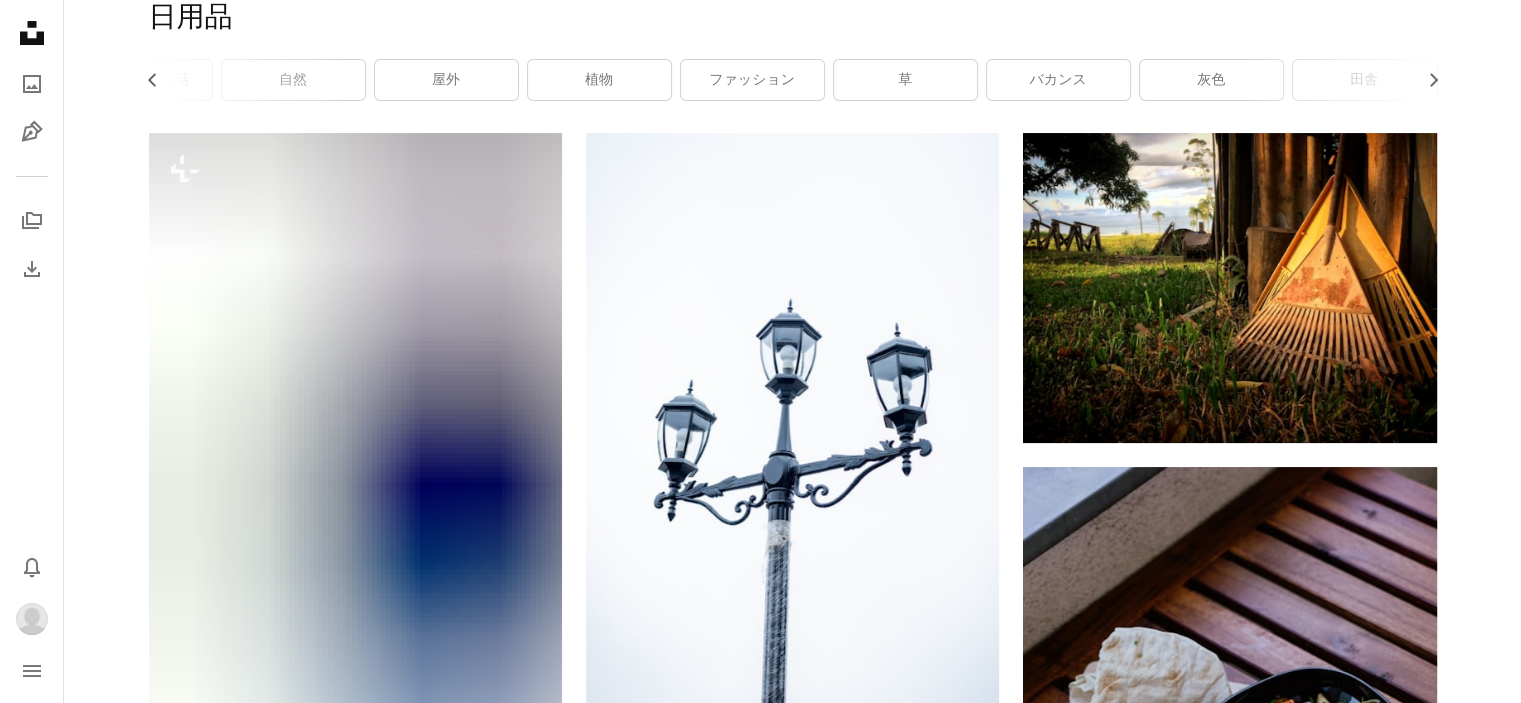 scroll, scrollTop: 0, scrollLeft: 0, axis: both 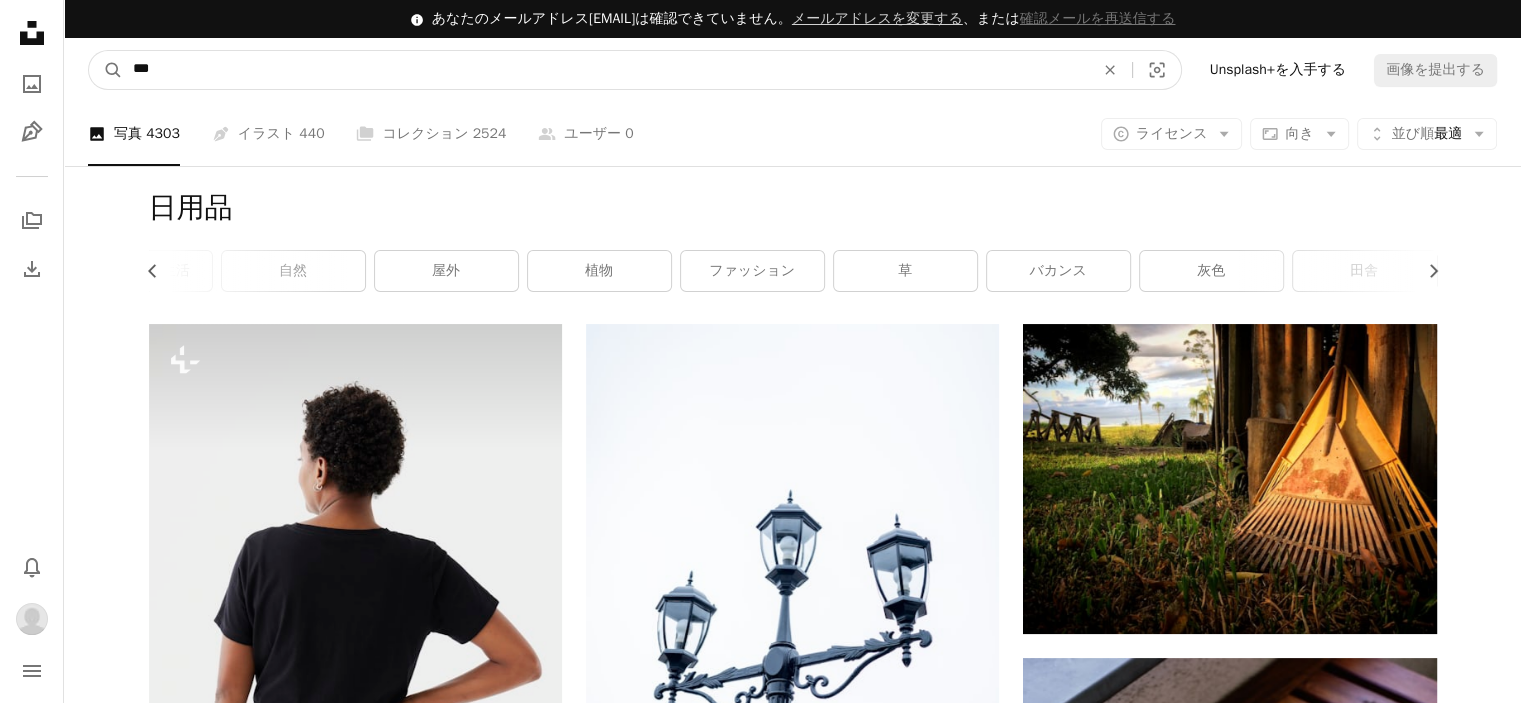click on "***" at bounding box center [605, 70] 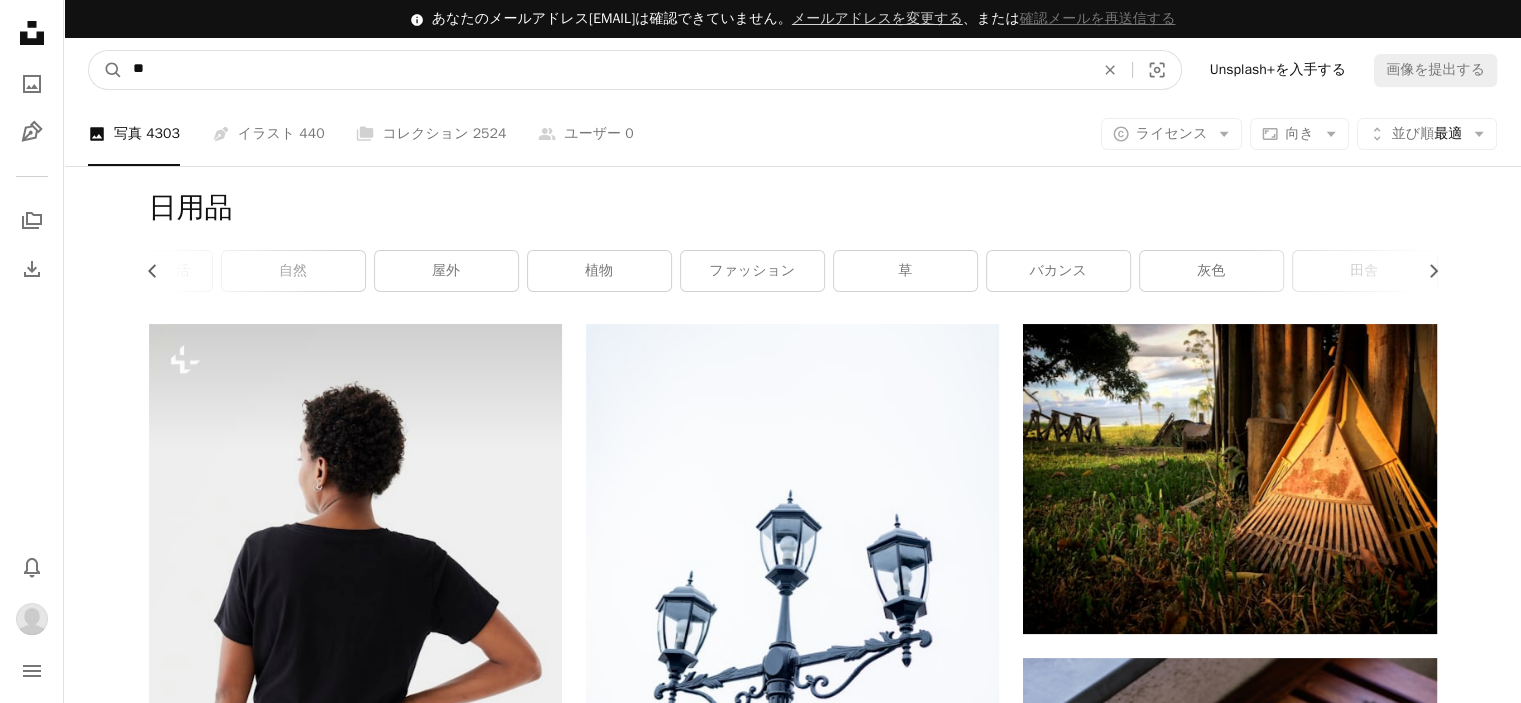 type on "*" 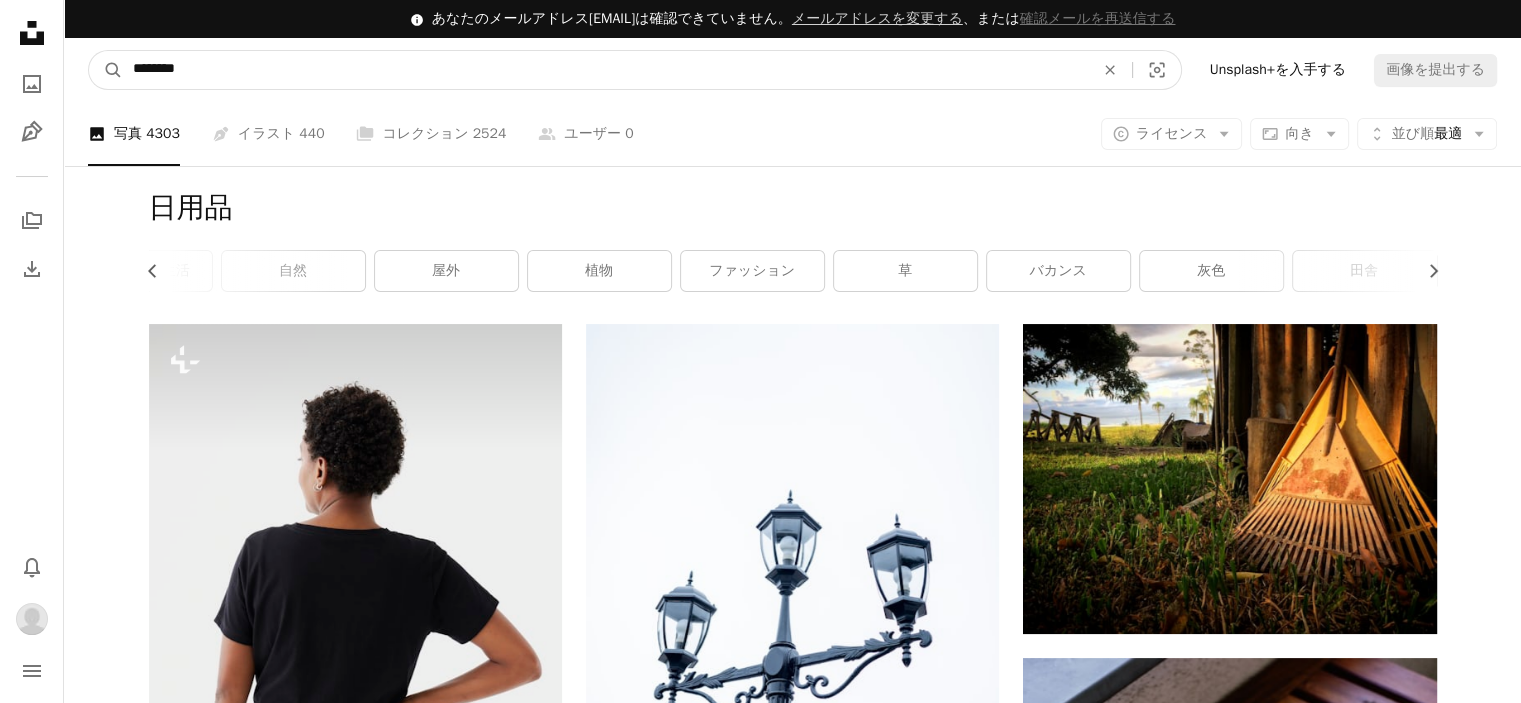 type on "********" 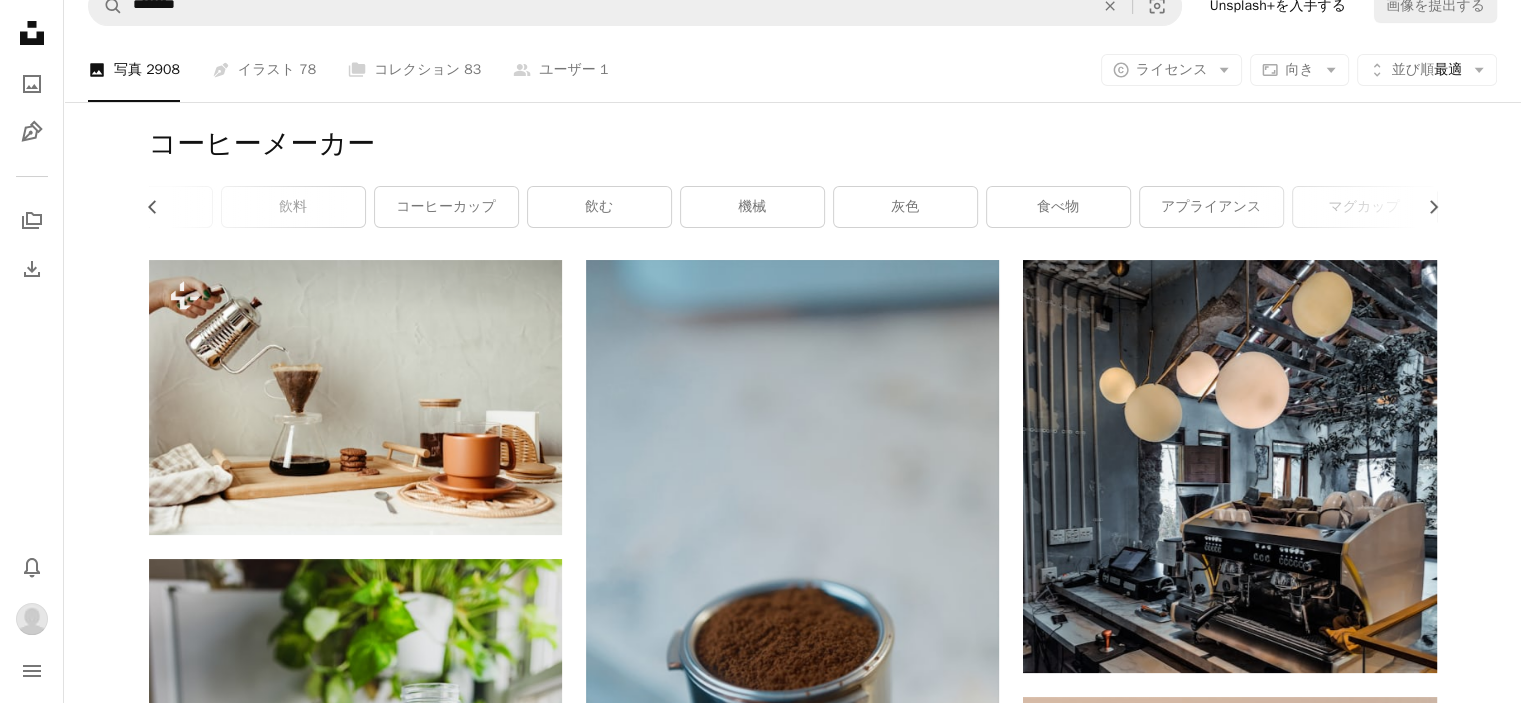 scroll, scrollTop: 0, scrollLeft: 0, axis: both 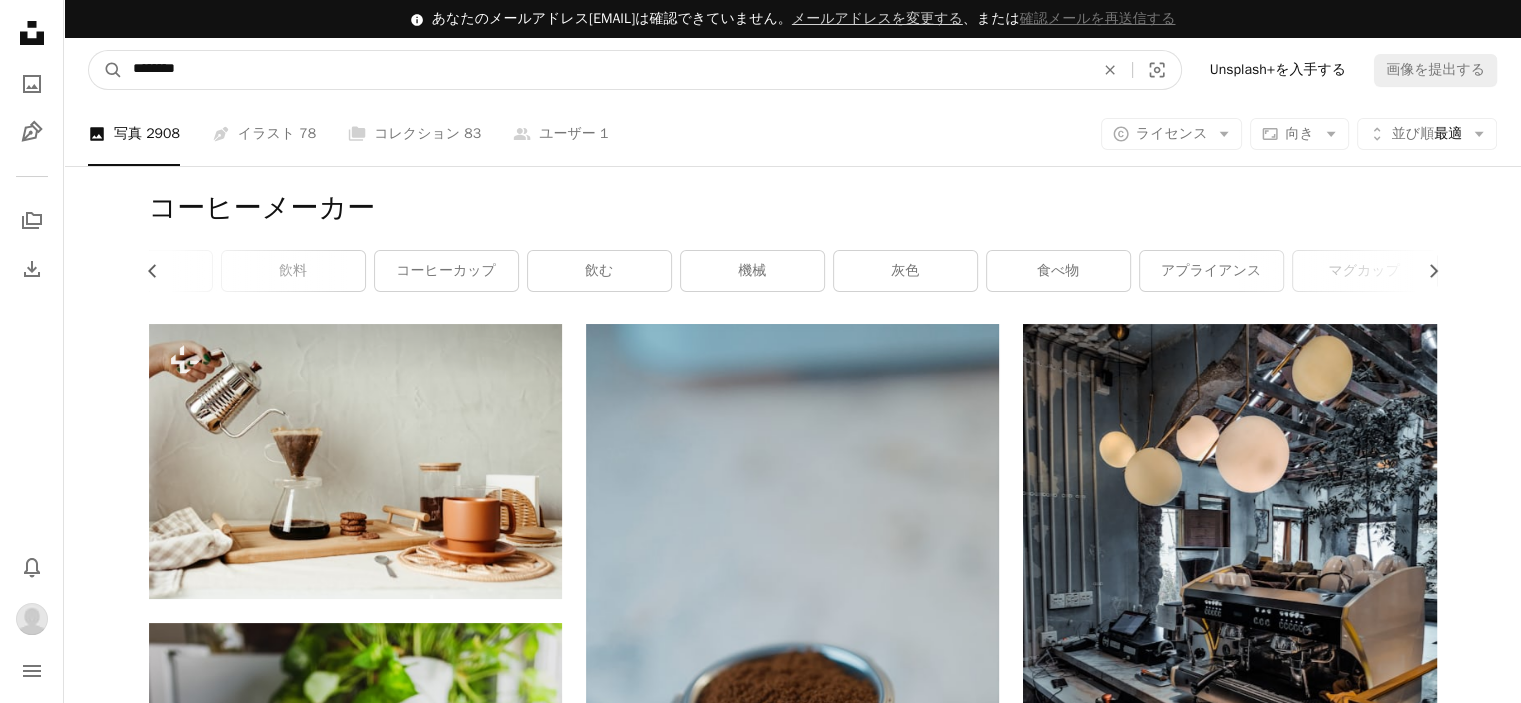 click on "********" at bounding box center (605, 70) 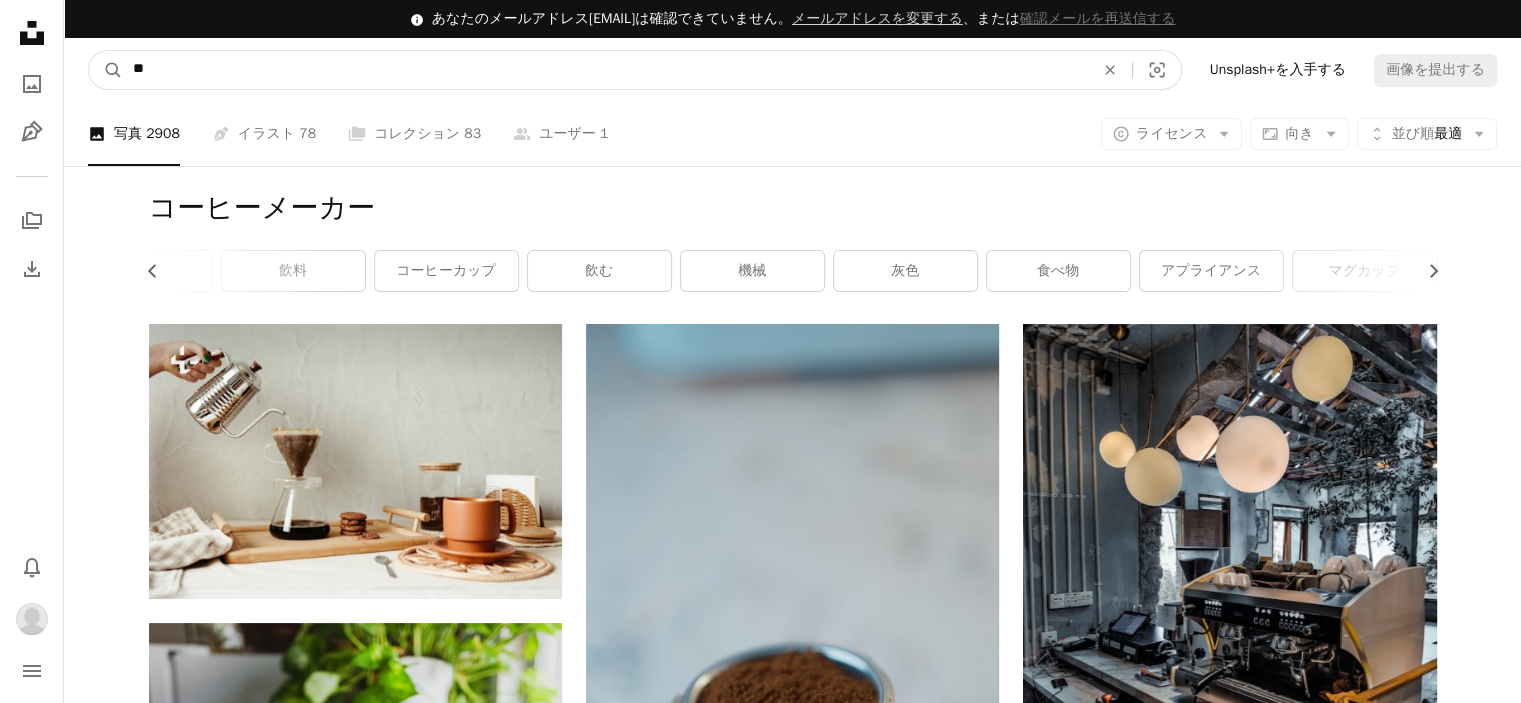 type on "*" 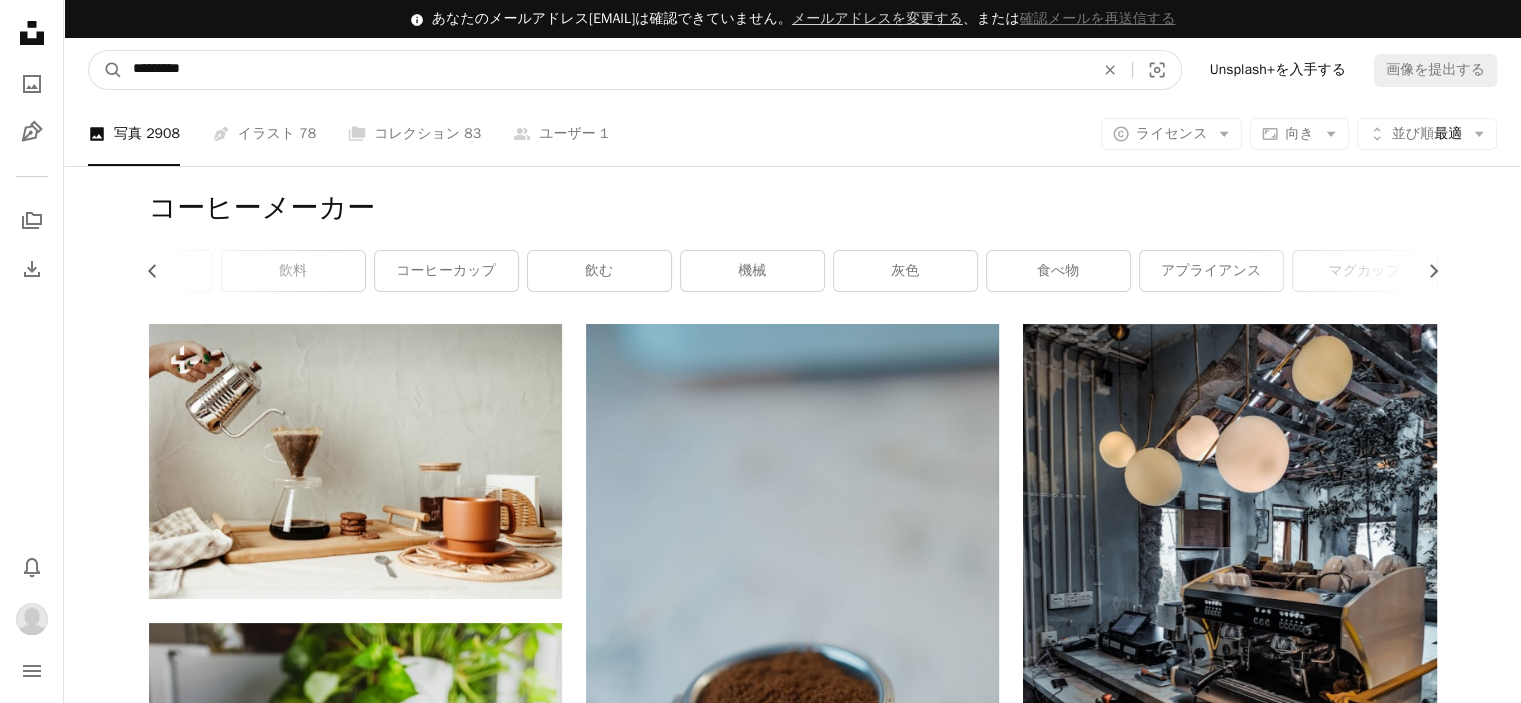 type on "*********" 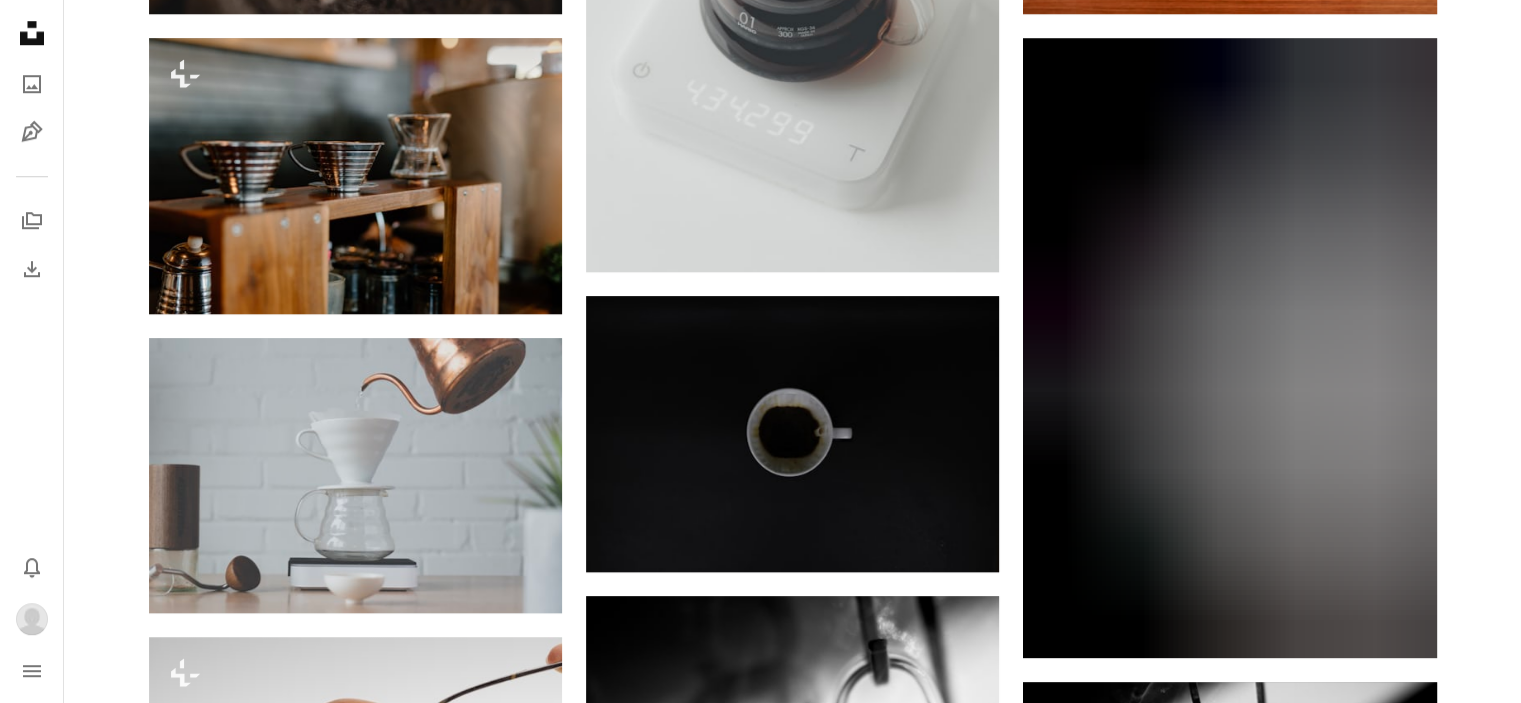 scroll, scrollTop: 1700, scrollLeft: 0, axis: vertical 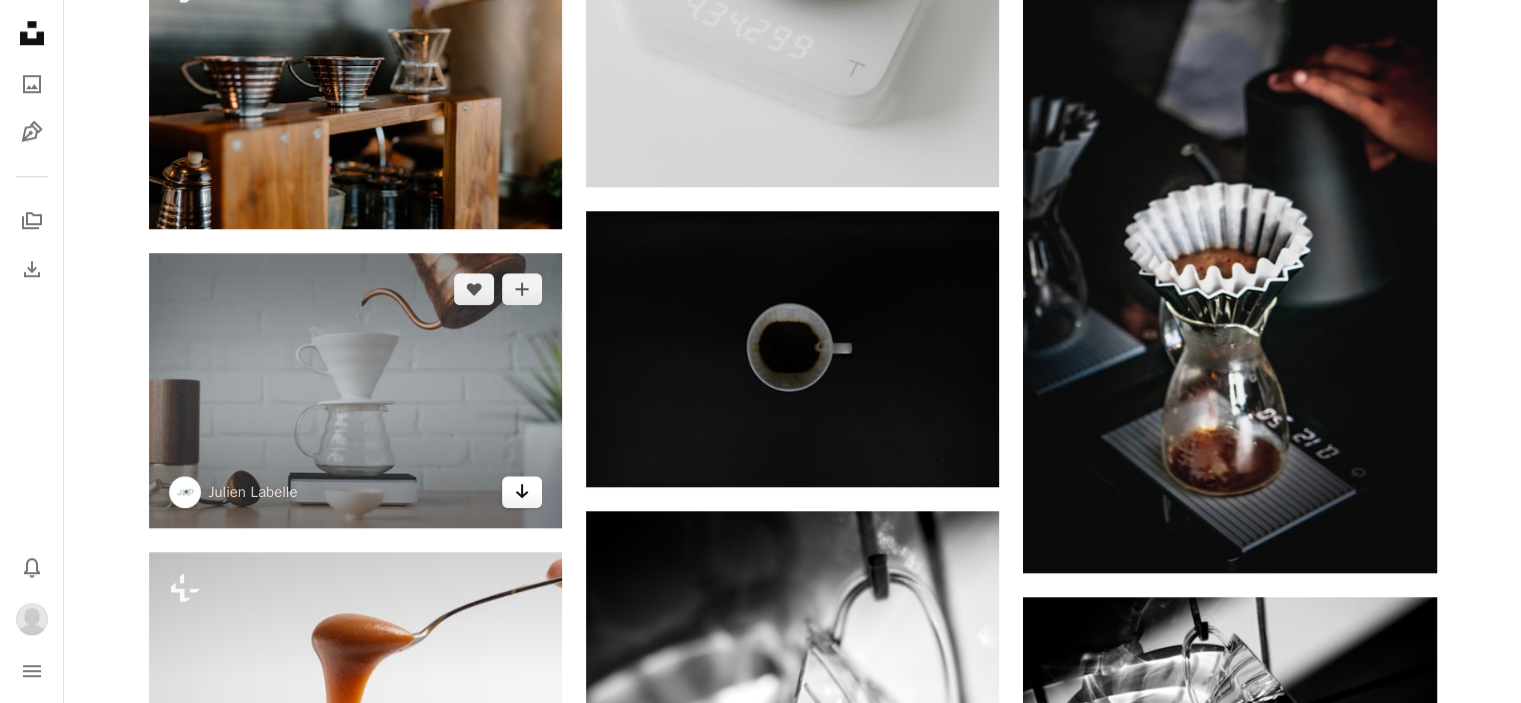 click on "Arrow pointing down" 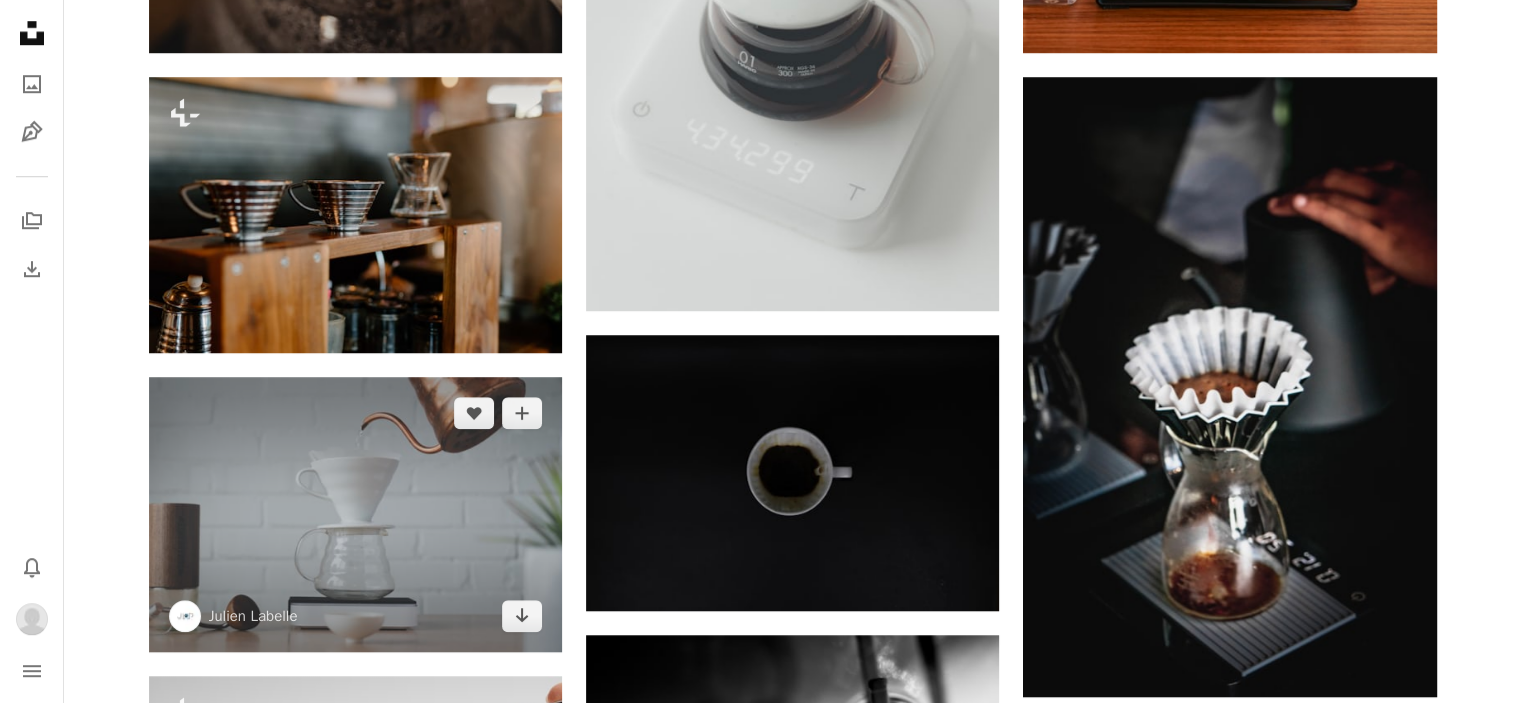 scroll, scrollTop: 1600, scrollLeft: 0, axis: vertical 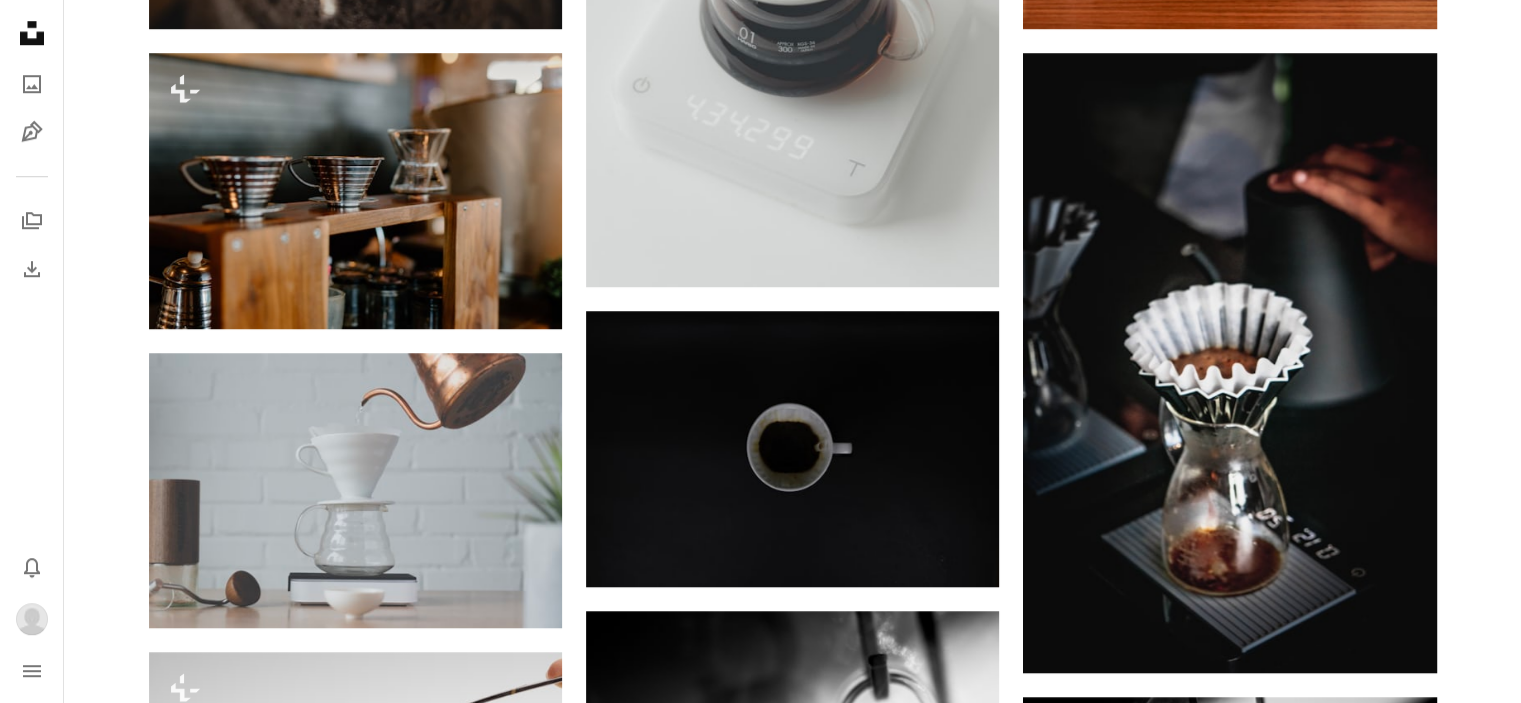 click on "[FIRST] [LAST]" at bounding box center [792, 584] 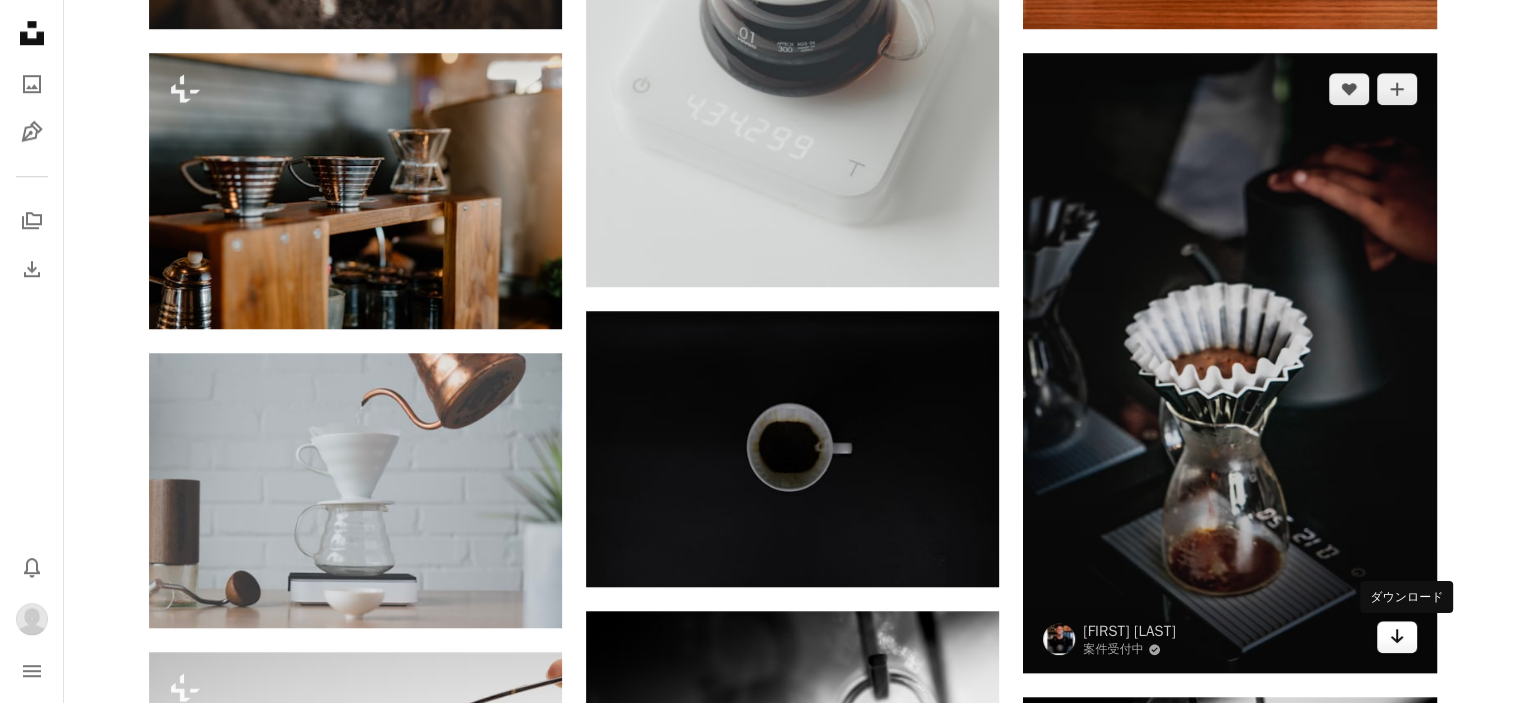 click on "Arrow pointing down" 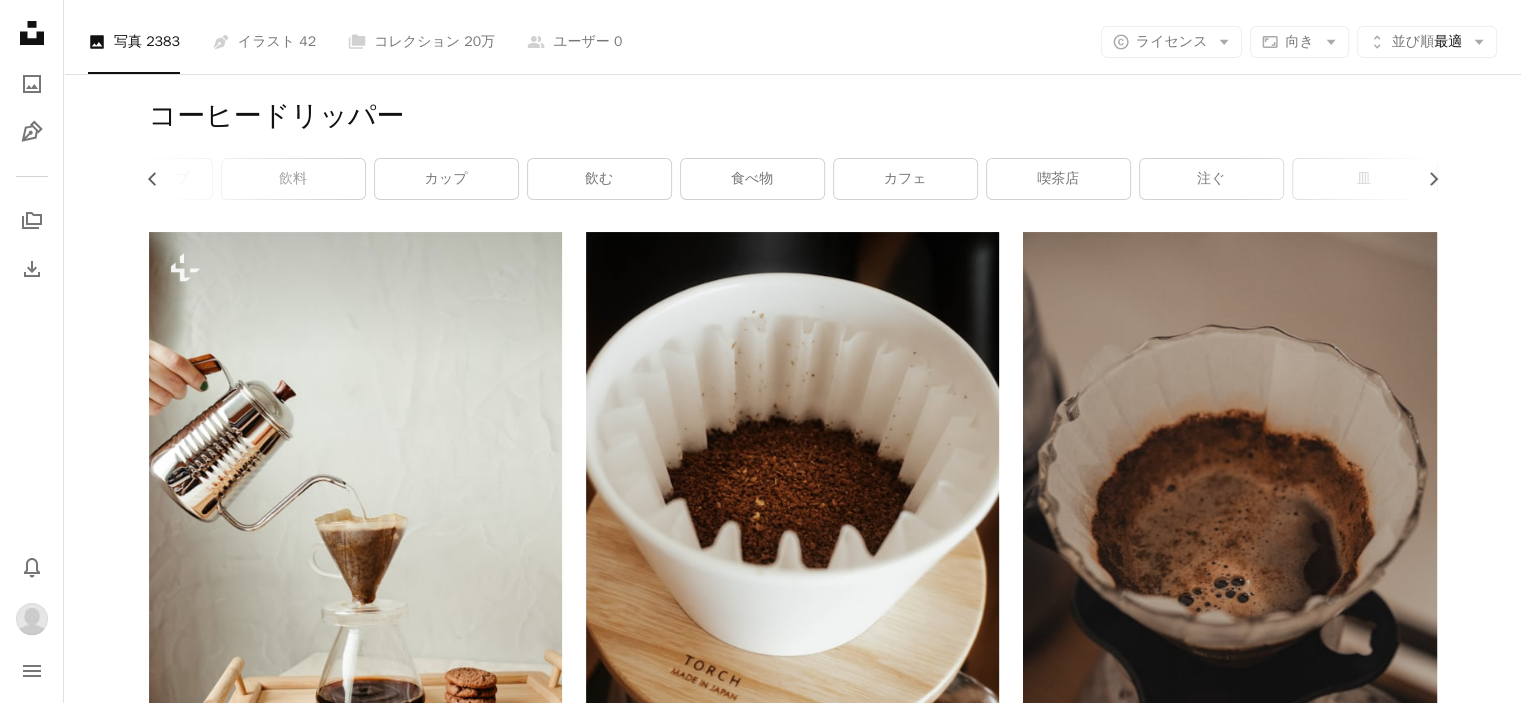 scroll, scrollTop: 0, scrollLeft: 0, axis: both 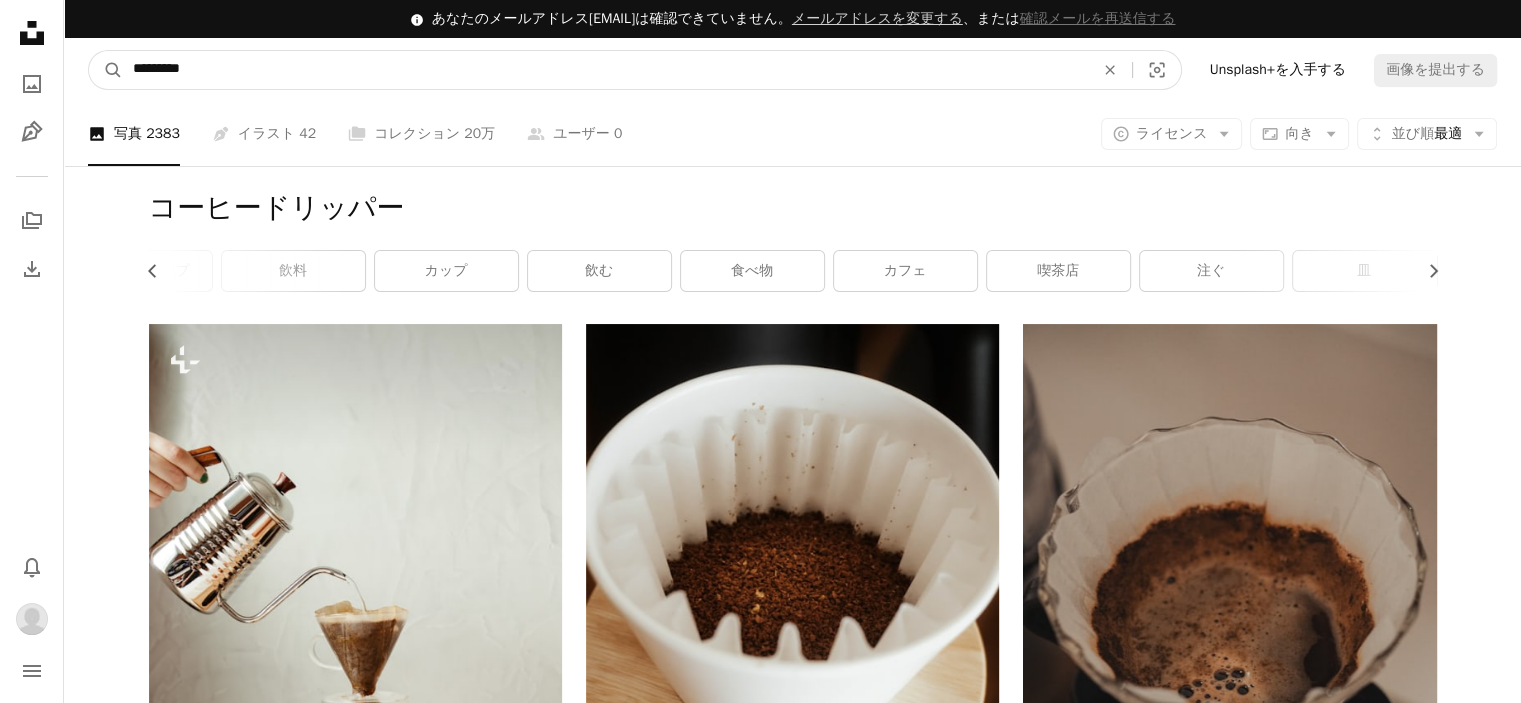 click on "*********" at bounding box center (605, 70) 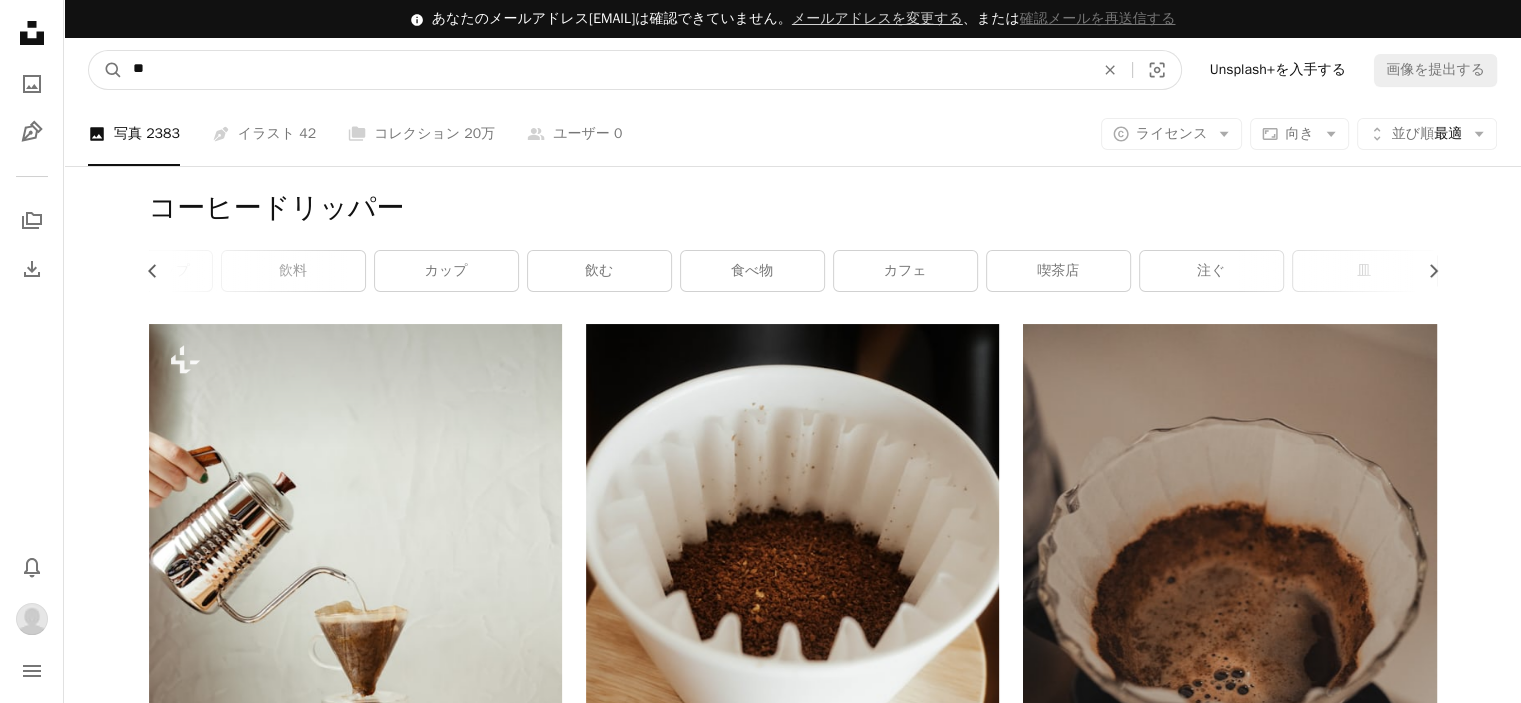 type on "*" 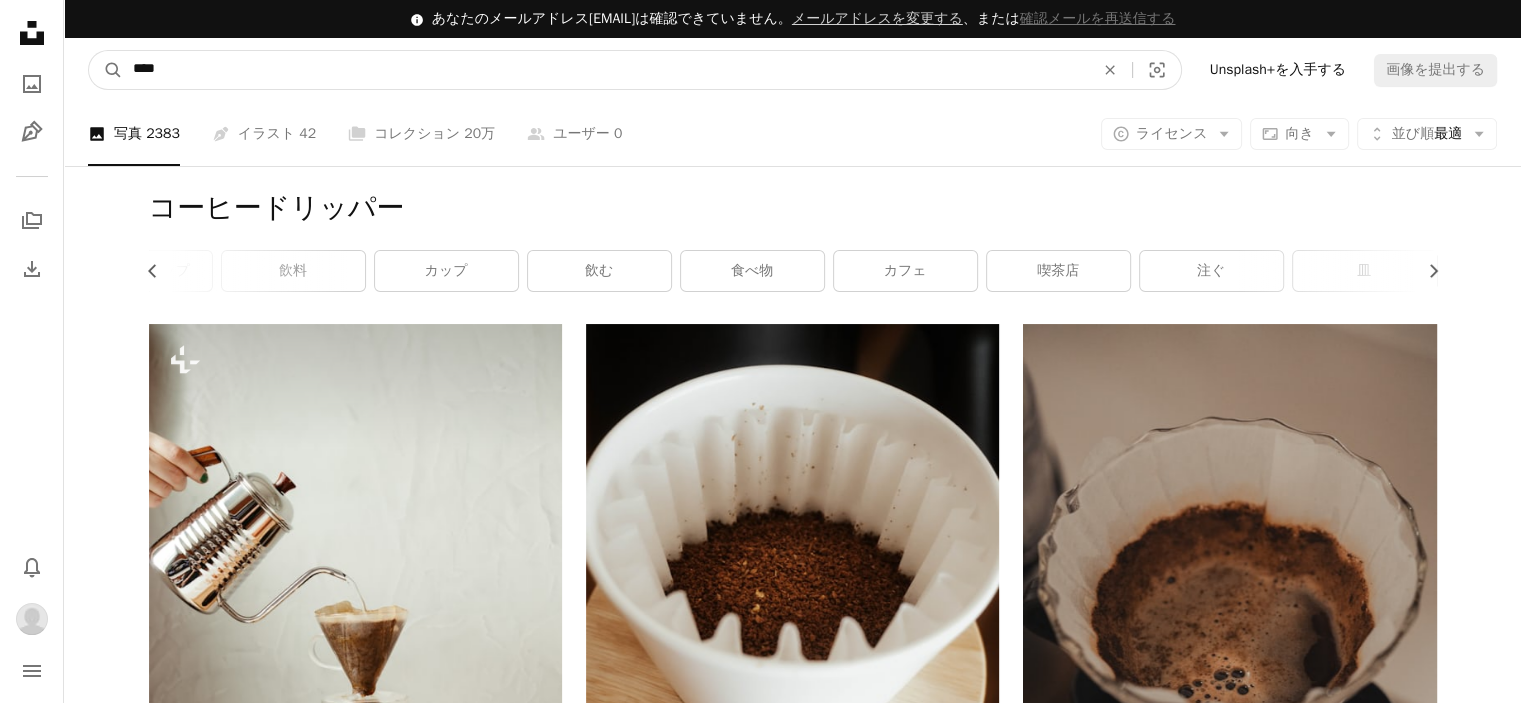 type on "**" 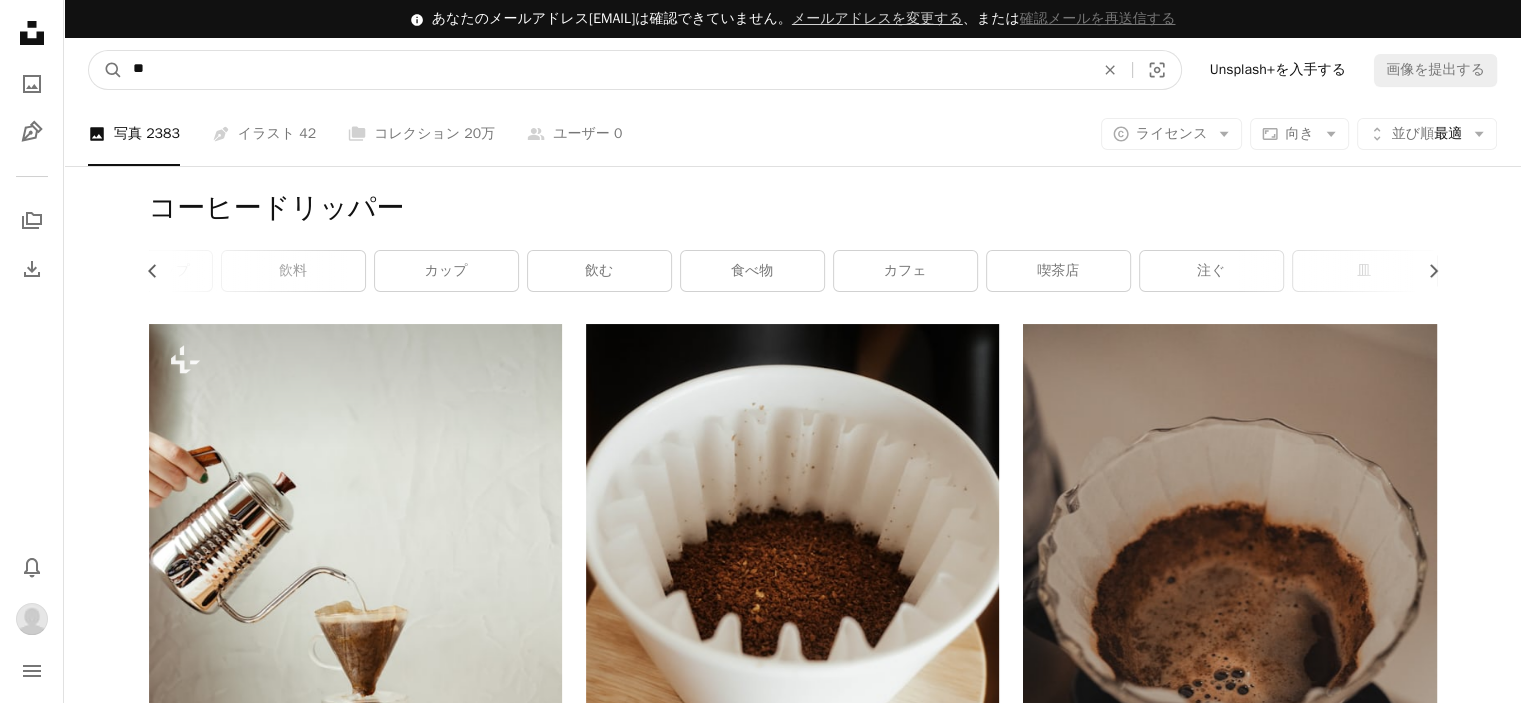 click on "A magnifying glass" at bounding box center (106, 70) 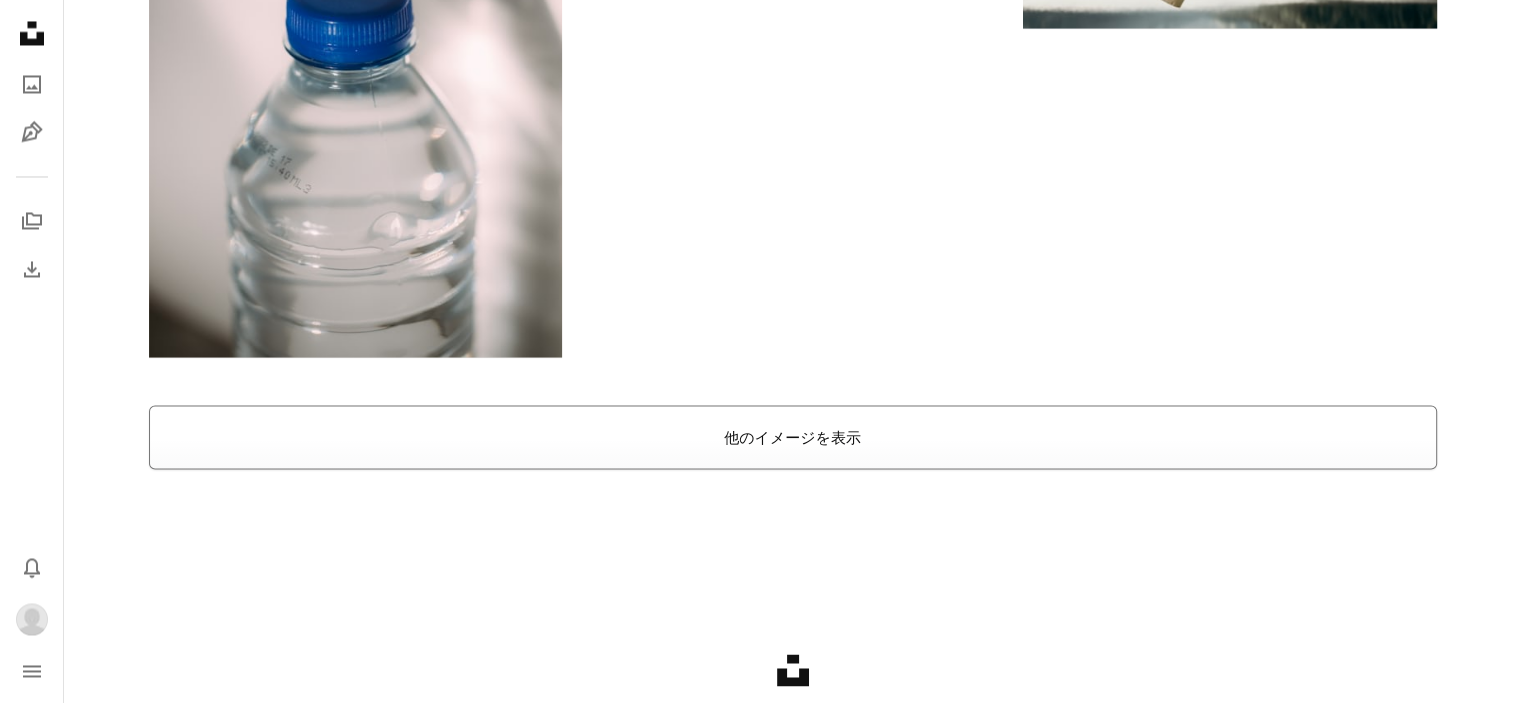 scroll, scrollTop: 3700, scrollLeft: 0, axis: vertical 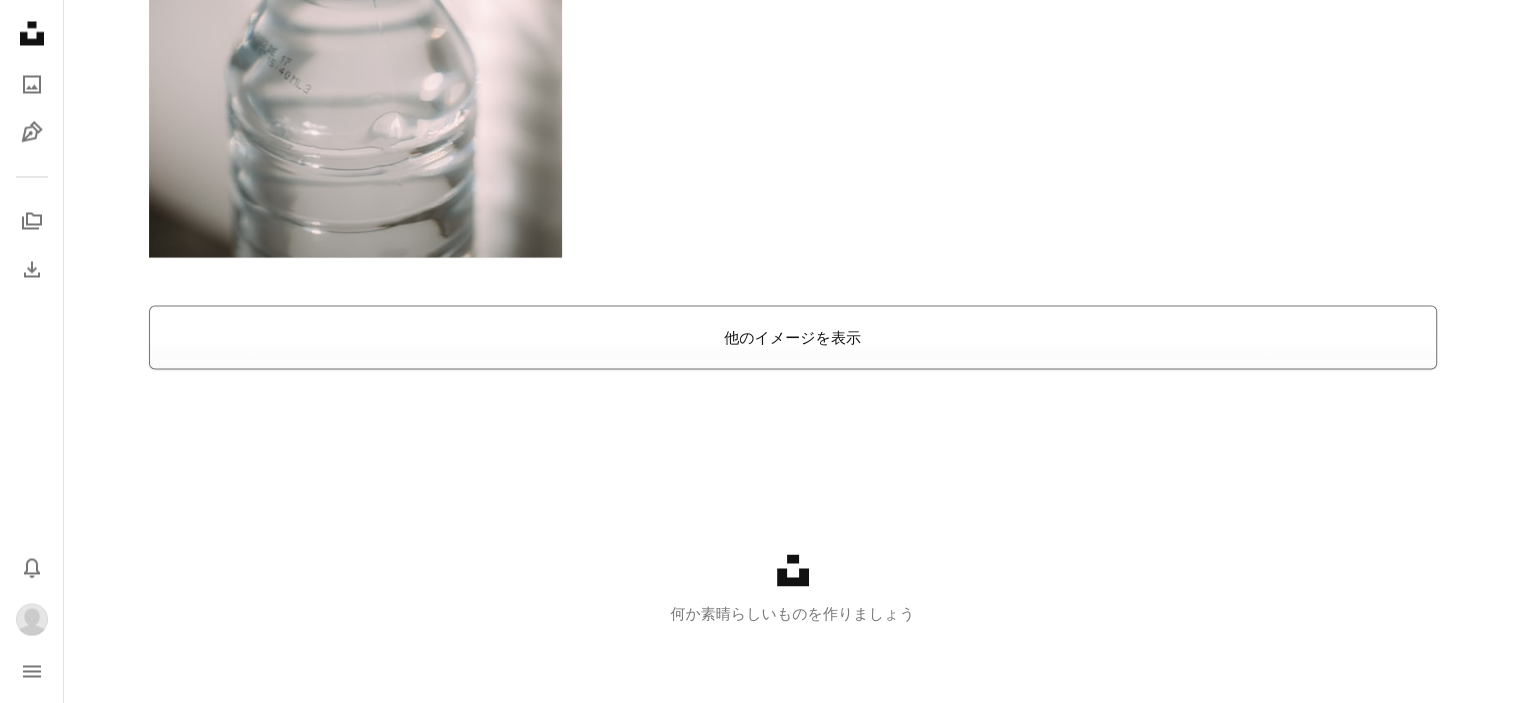 click on "他のイメージを表示" at bounding box center [793, 337] 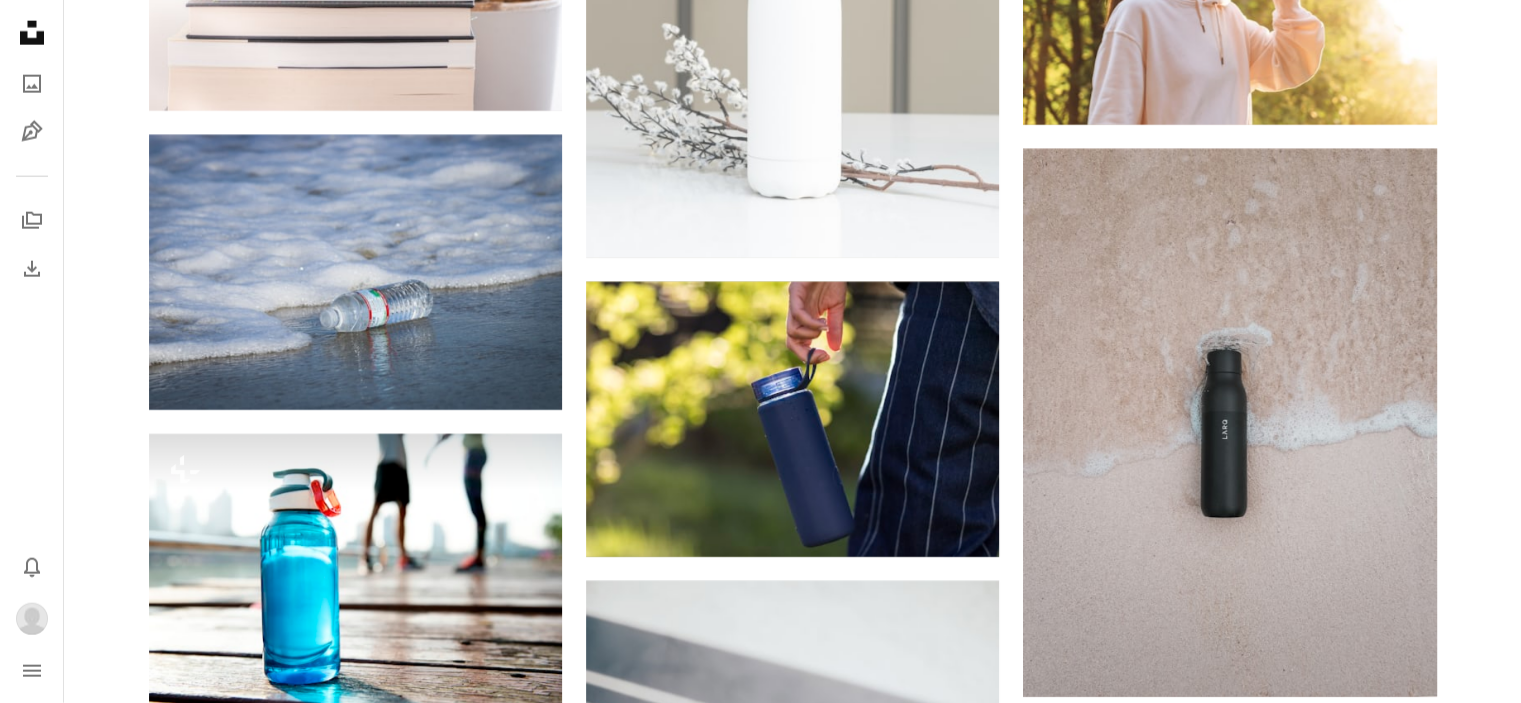 scroll, scrollTop: 5100, scrollLeft: 0, axis: vertical 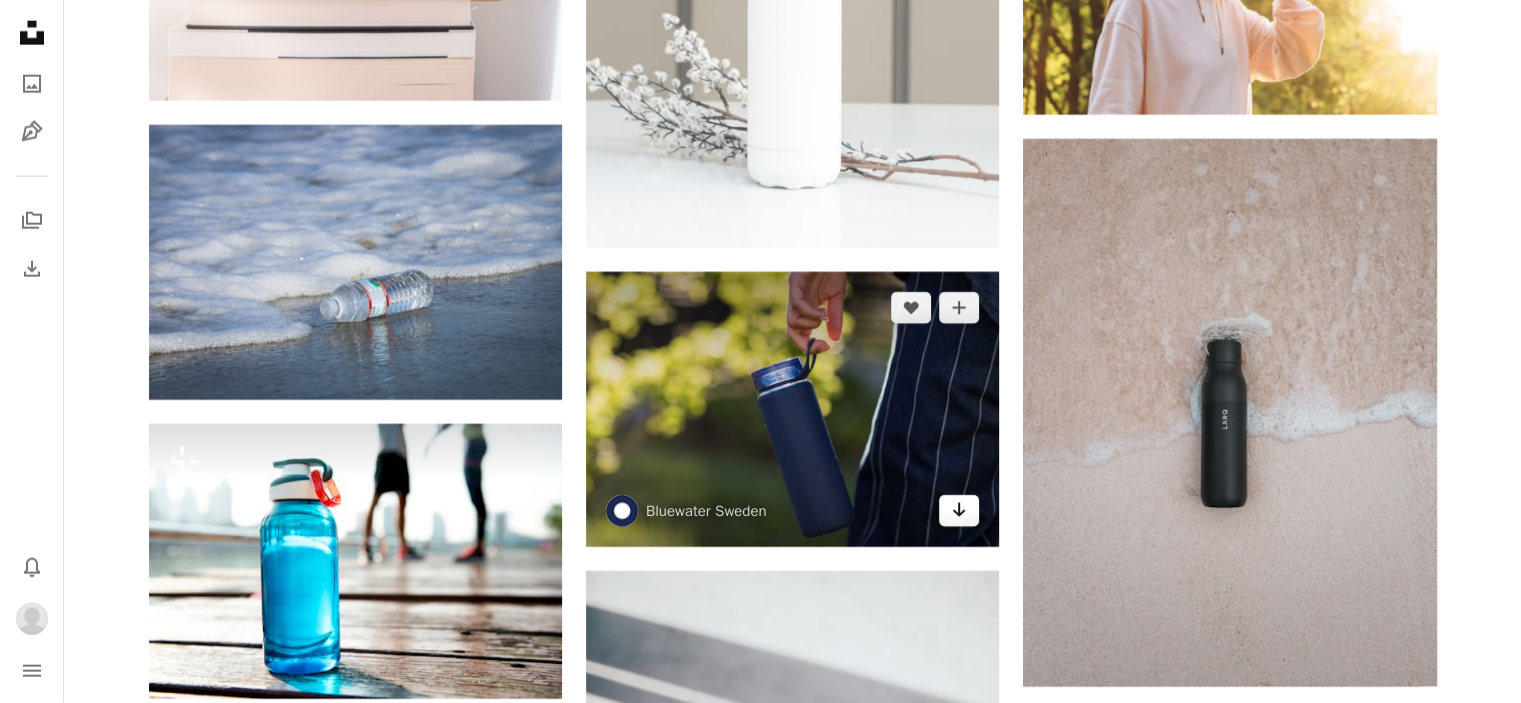 click on "Arrow pointing down" at bounding box center (959, 511) 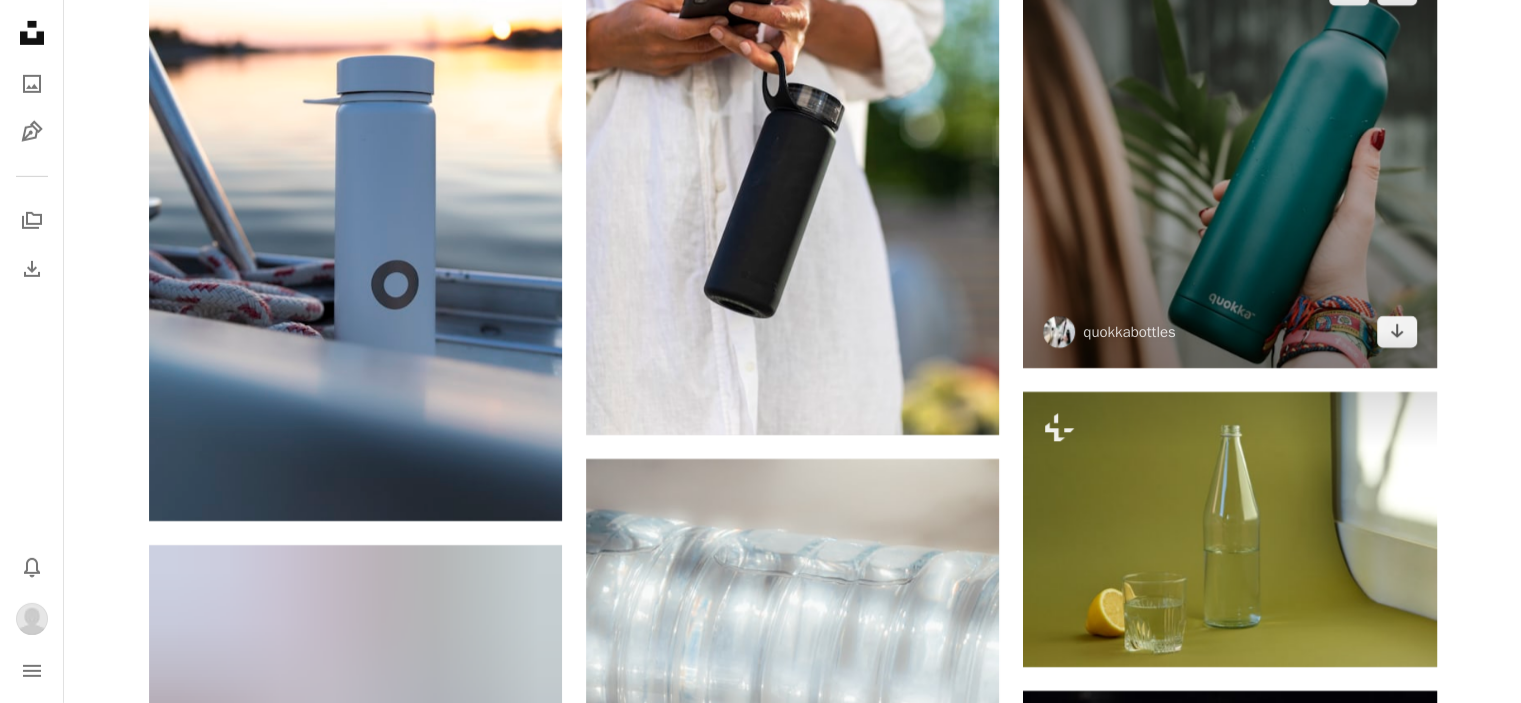 scroll, scrollTop: 6460, scrollLeft: 0, axis: vertical 